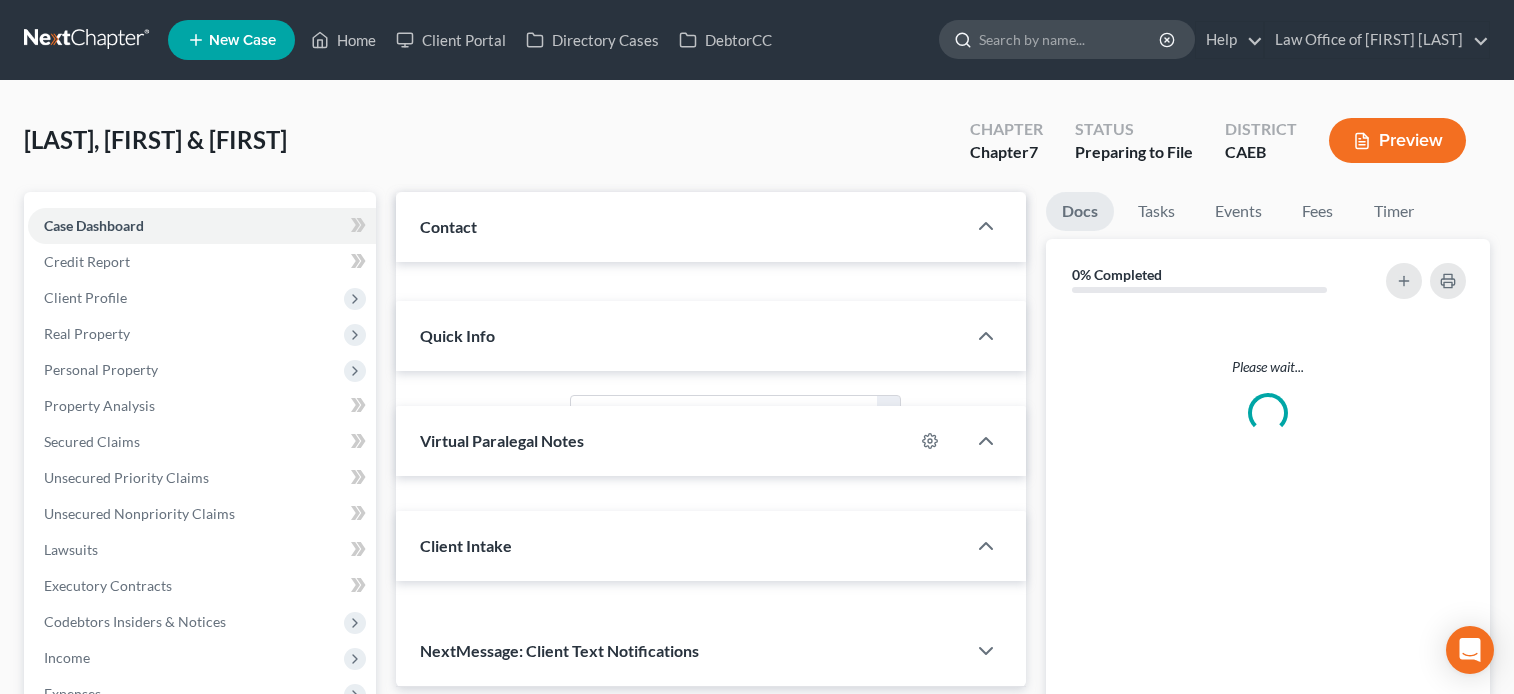 click at bounding box center (1070, 39) 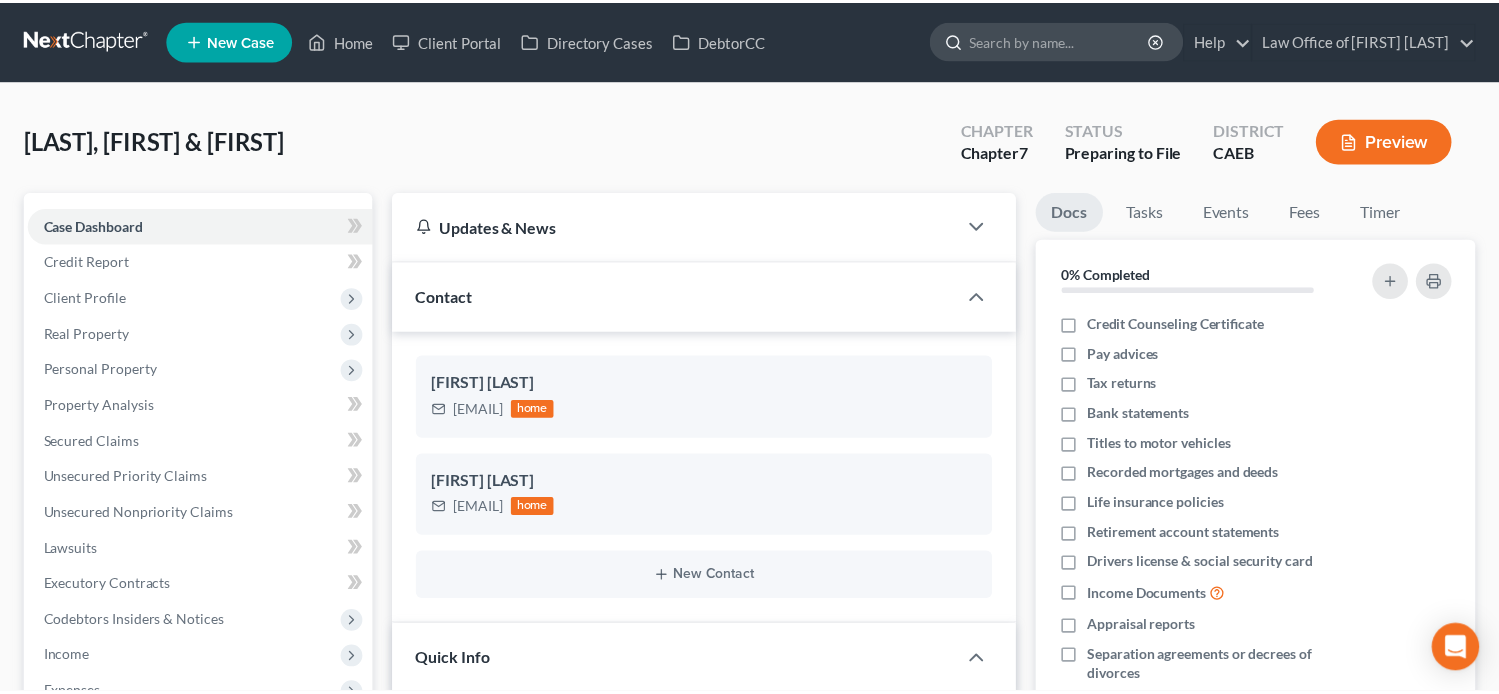 scroll, scrollTop: 0, scrollLeft: 0, axis: both 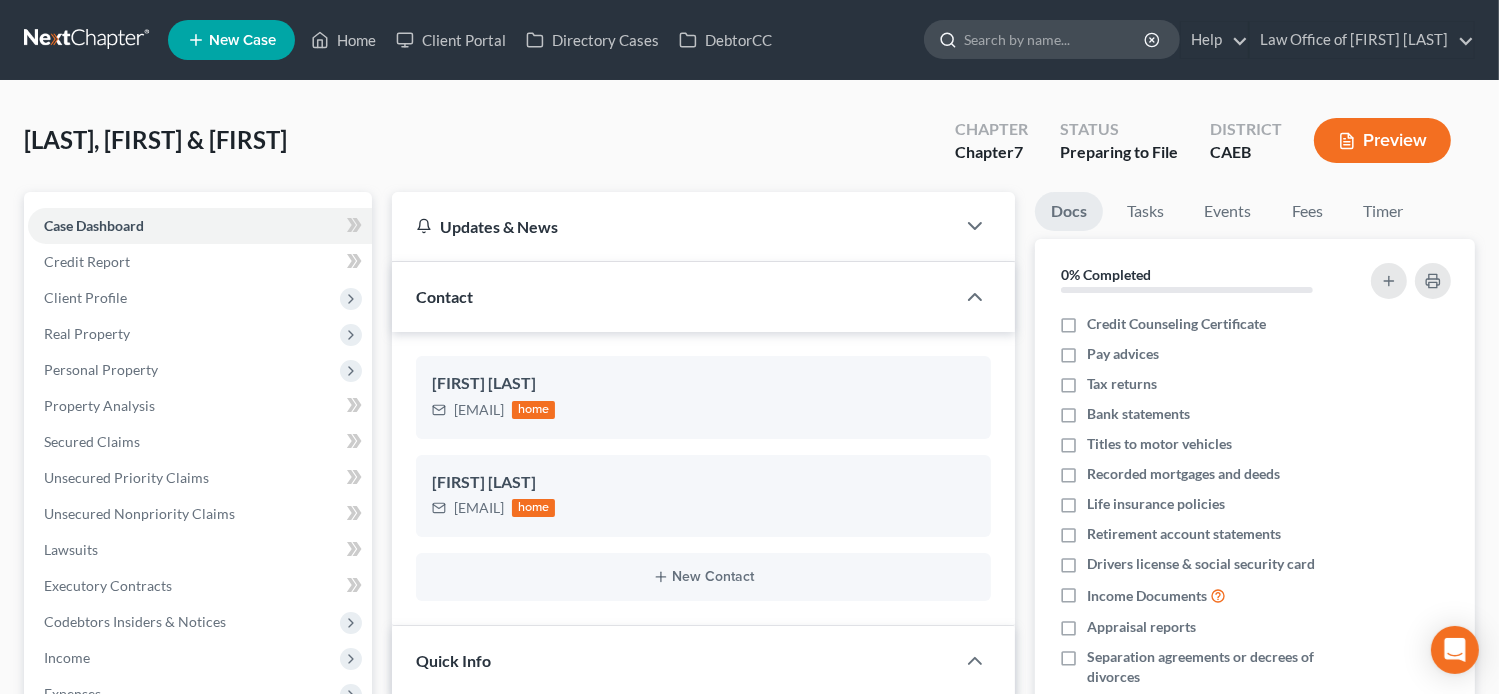 paste on "[FIRST] [LAST]" 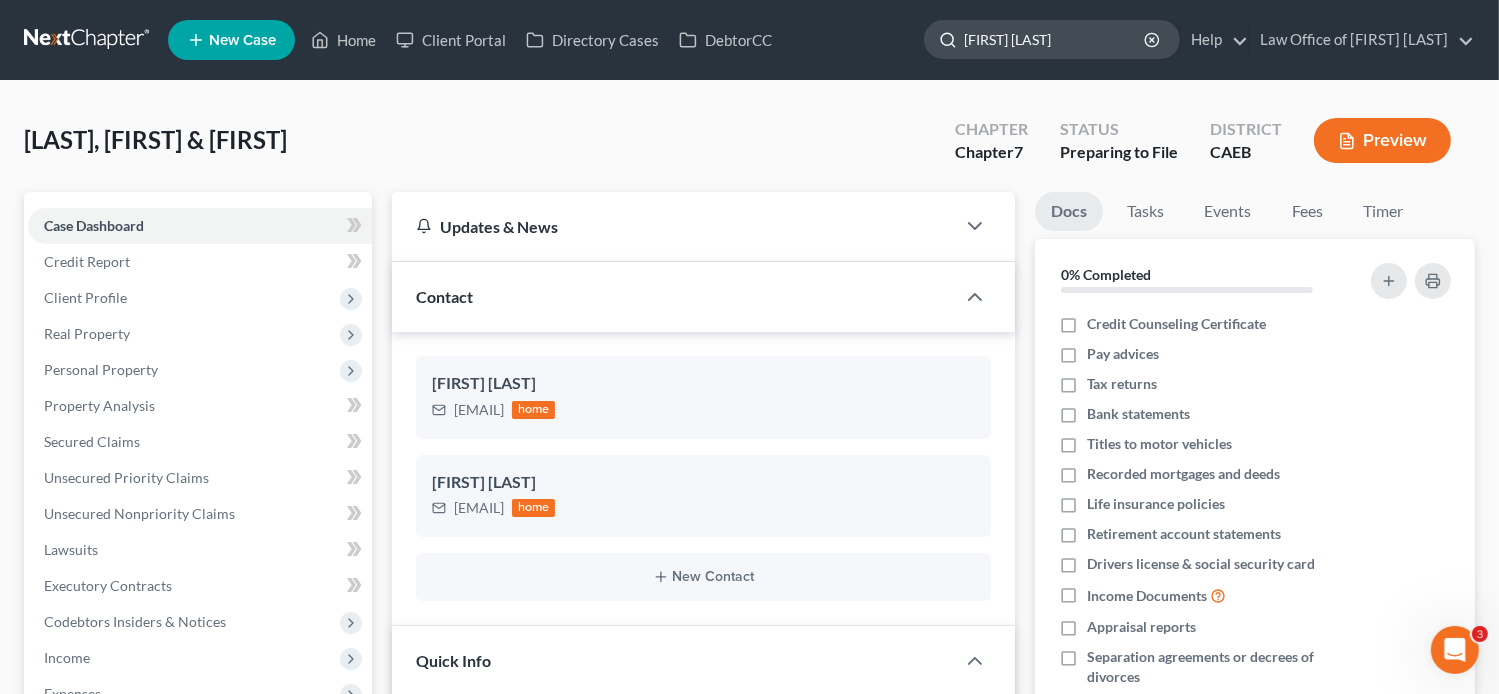 scroll, scrollTop: 0, scrollLeft: 0, axis: both 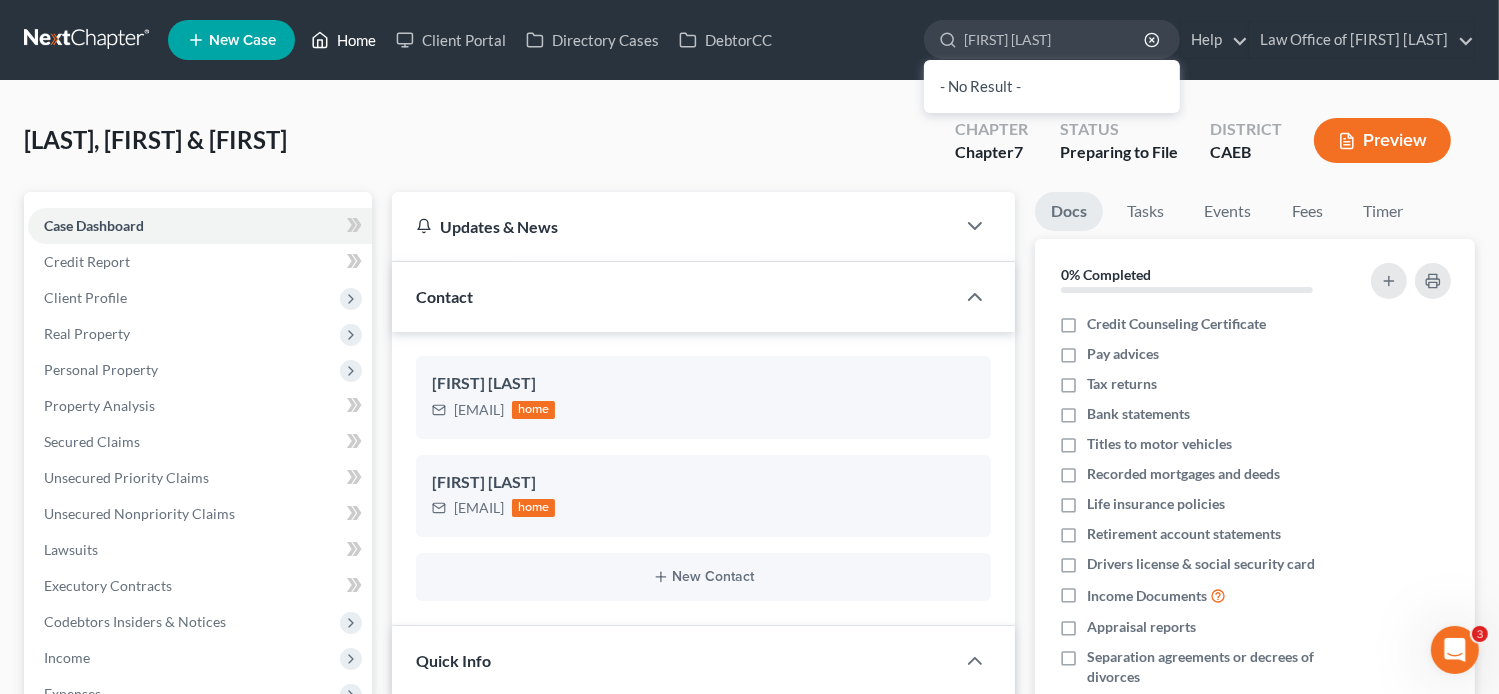 type on "[FIRST] [LAST]" 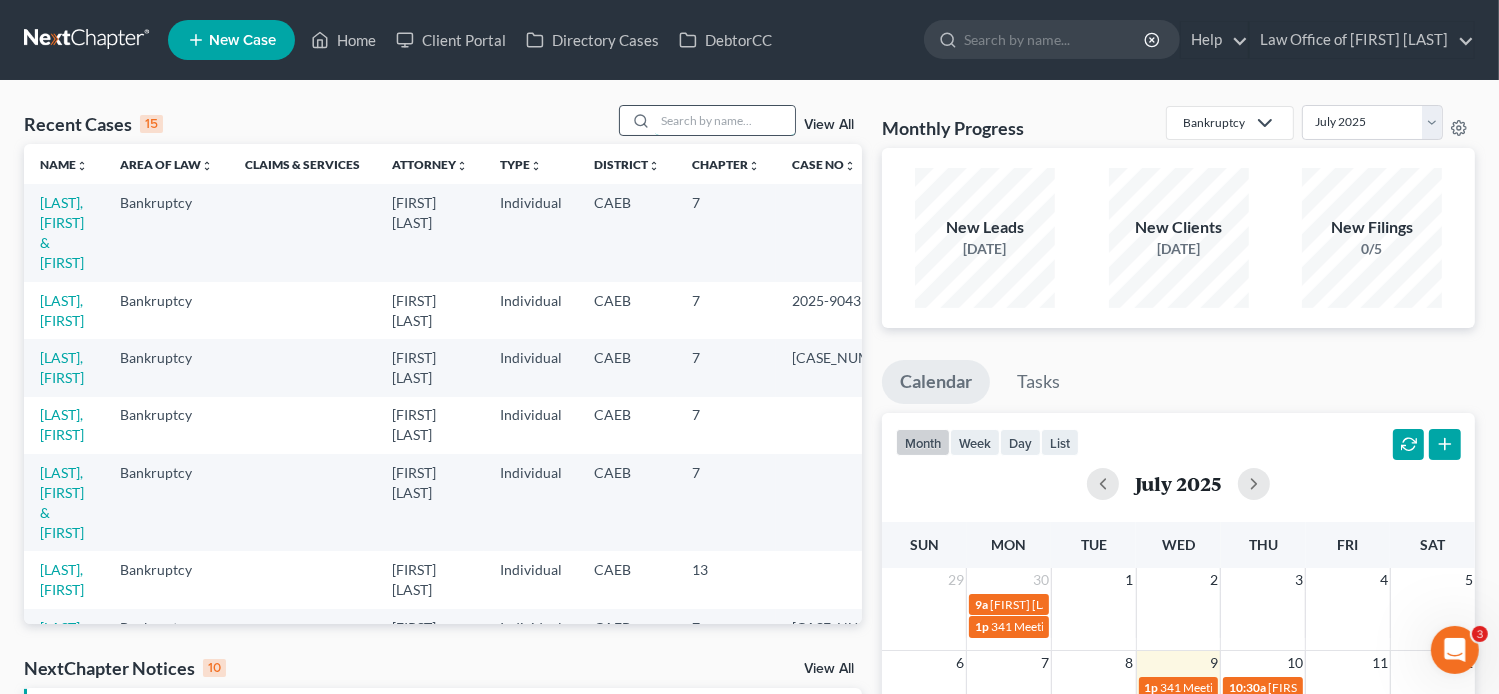 click at bounding box center [725, 120] 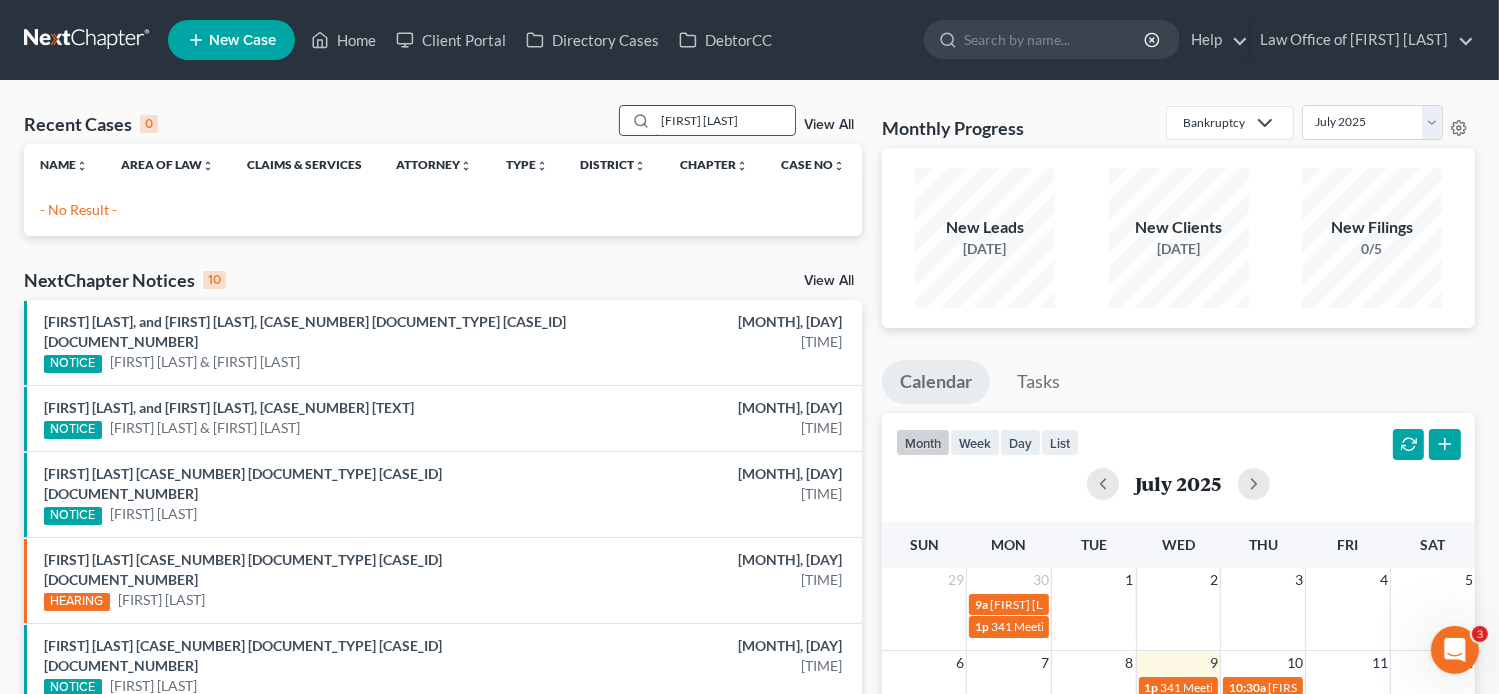click on "[FIRST] [LAST]" at bounding box center (725, 120) 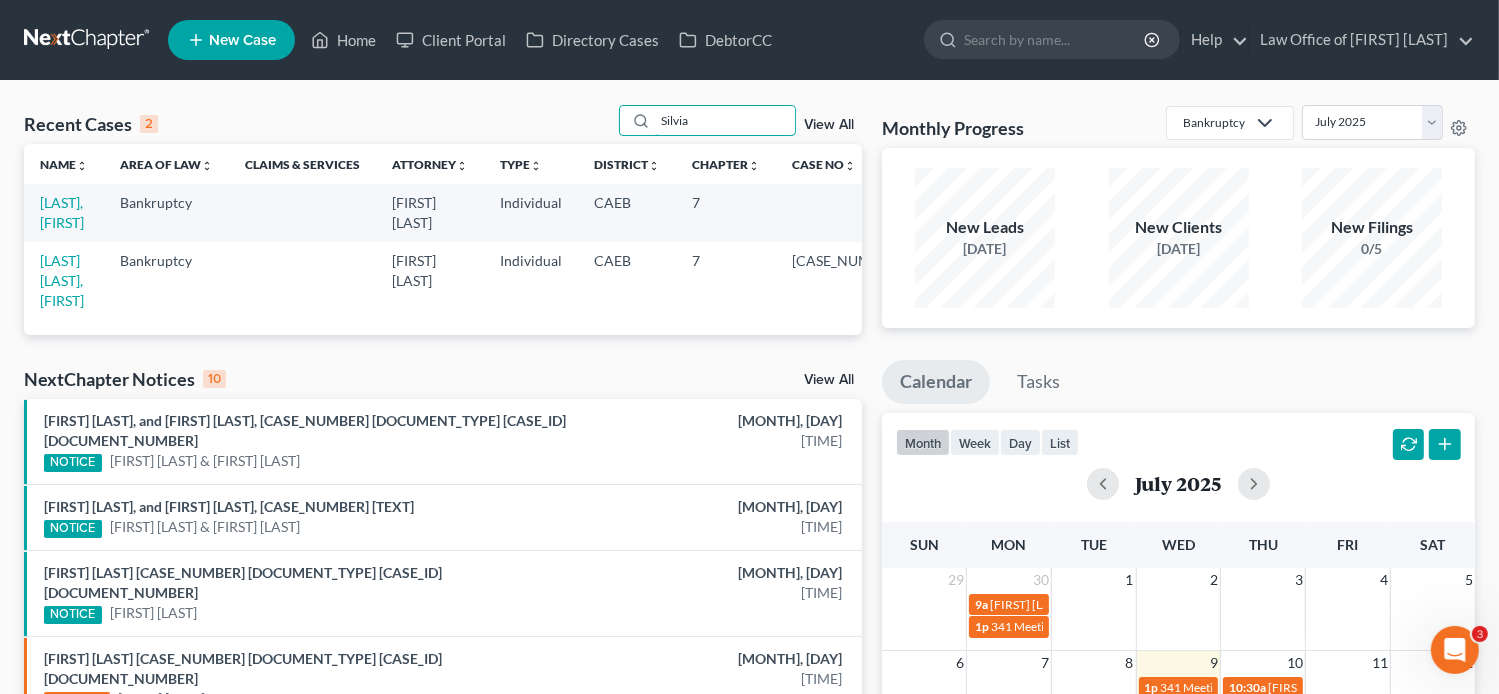 type on "Silvia" 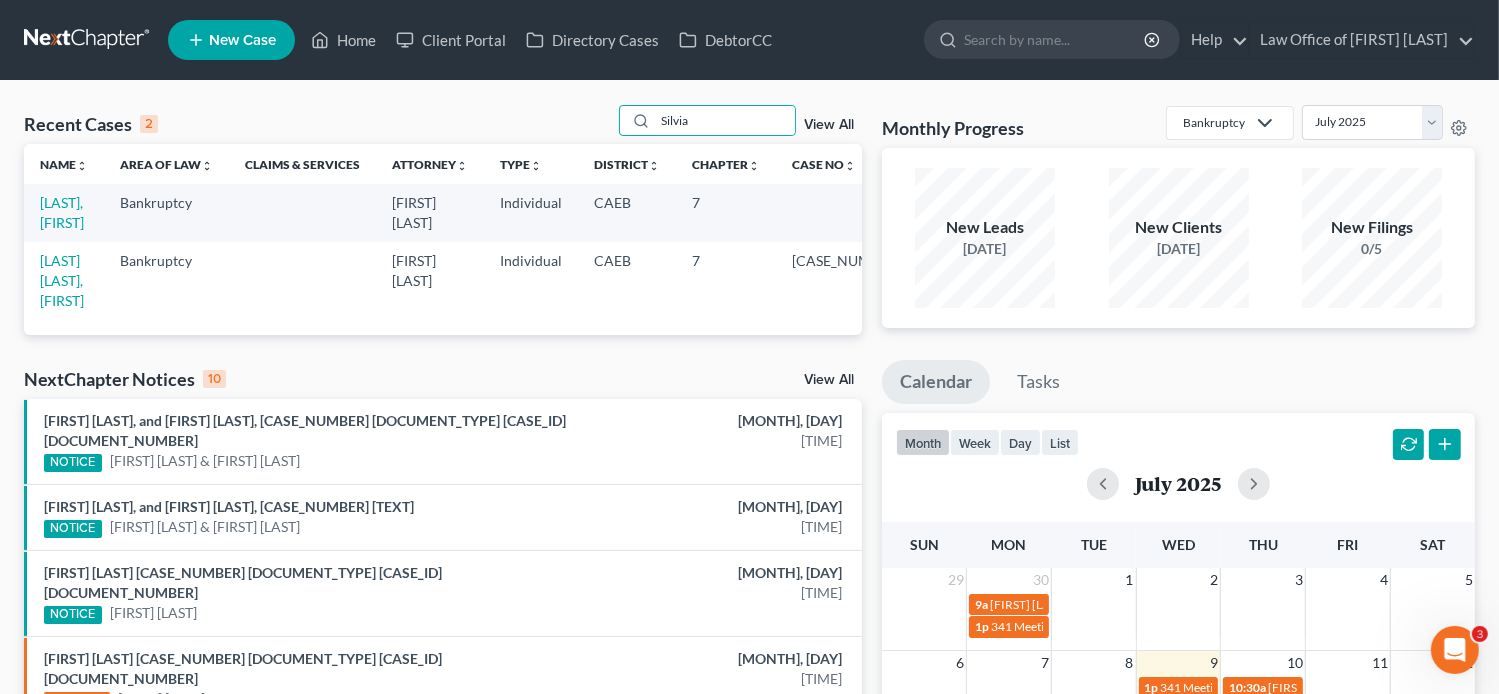 click on "Recent Cases 2         Silvia View All
Name
unfold_more
expand_more
expand_less
Area of Law
unfold_more
expand_more
expand_less
Claims & Services
Attorney
unfold_more
expand_more
expand_less
Type
unfold_more
expand_more
expand_less
District
unfold_more
expand_more
expand_less
Chapter
unfold_more
expand_more
expand_less
Case No
unfold_more
expand_more
expand_less
Prefix
unfold_more
expand_more
expand_less
López, Silvia Bankruptcy Flor Tataje Individual CAEB 7 Montanez Fernandez, Silvia Bankruptcy Flor Tataje Individual CAEB 7 24-90629
NextChapter Notices 10 View All
Juan  Lopez, and Mabel  Lopez, 2020-11455 Trustee's Final Report and Account (CAEB:638876730923811798) [52] NOTICE Juan Lopez & MABEL LOPEZ July, 9 4:01PM Juan  Lopez, and Mabel  Lopez, 2020-11455 Certificate of Service of Final Report and Account (CAEB:638876730892355319) [51] NOTICE July, 9" at bounding box center [749, 647] 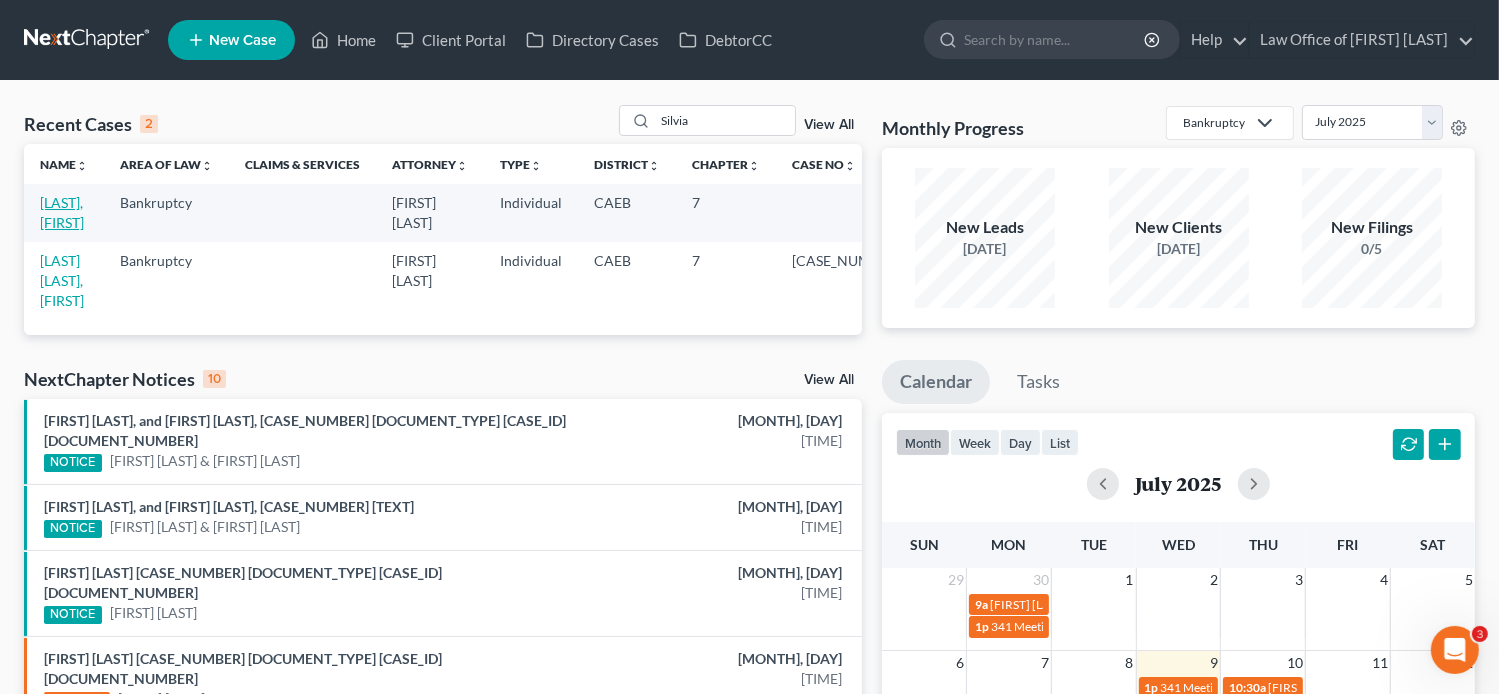 click on "López, Silvia" at bounding box center (62, 212) 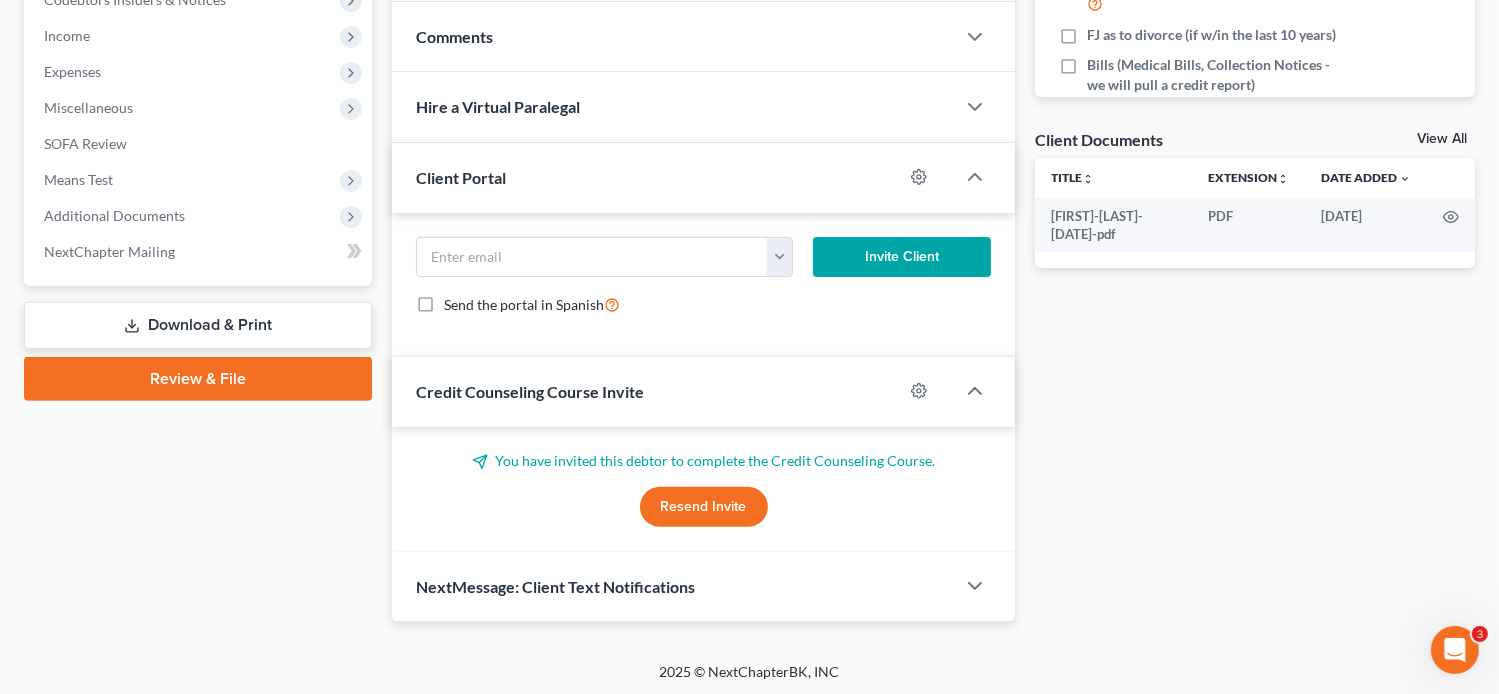 scroll, scrollTop: 0, scrollLeft: 0, axis: both 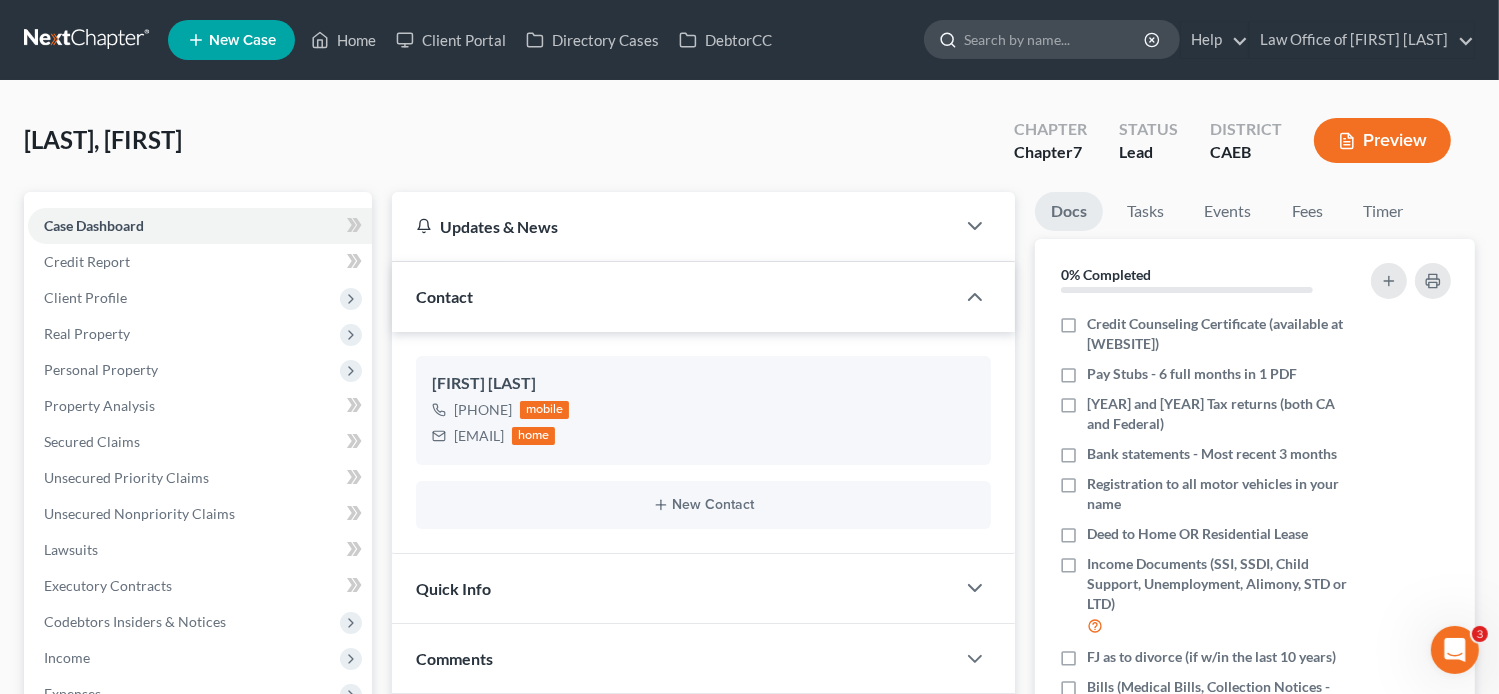 paste on "[FIRST] [LAST]" 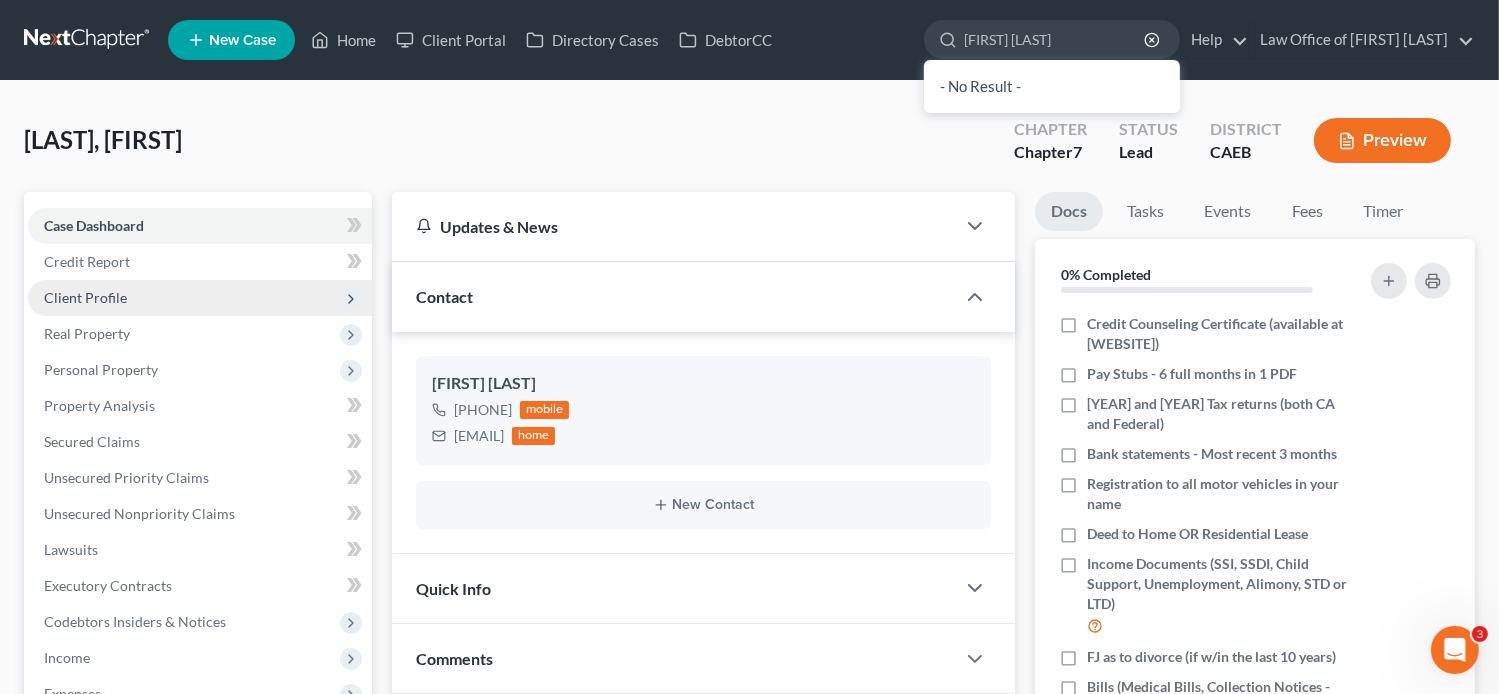 type on "[FIRST] [LAST]" 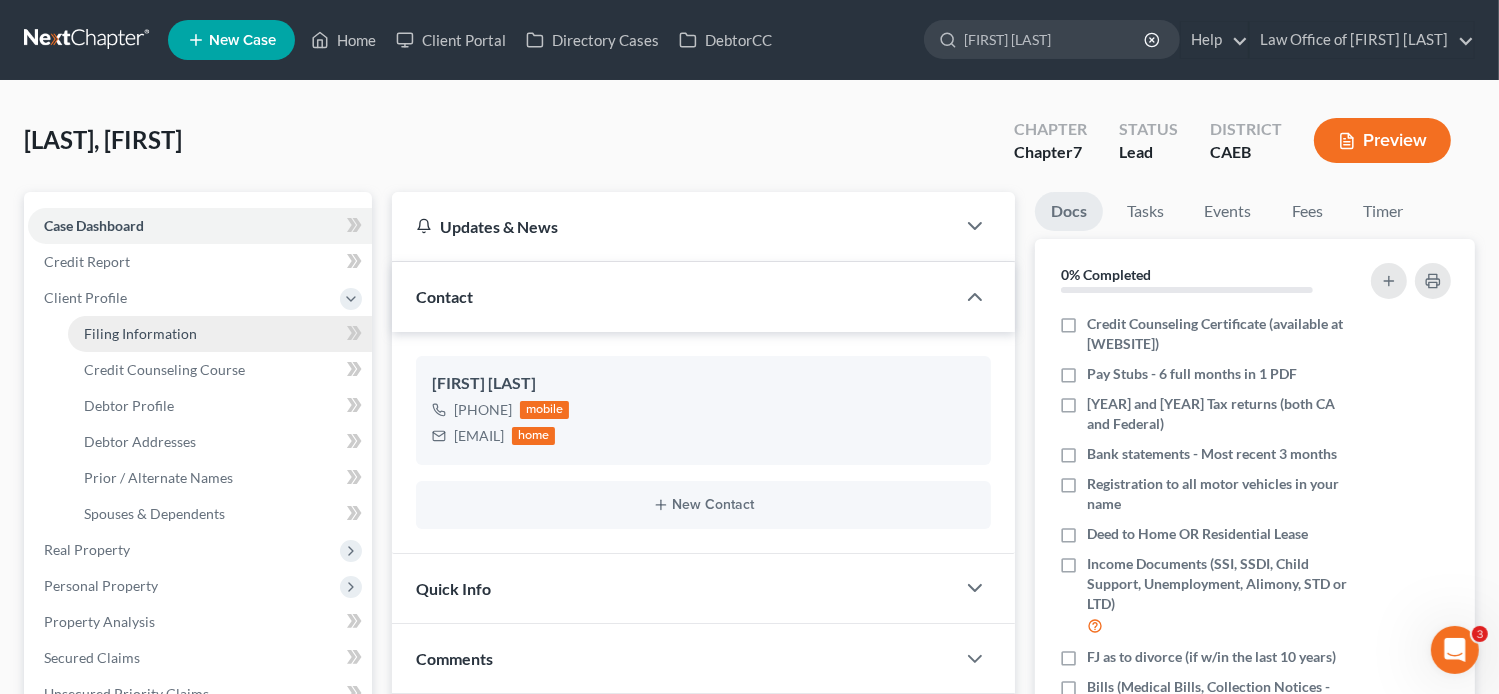 click on "Filing Information" at bounding box center [140, 333] 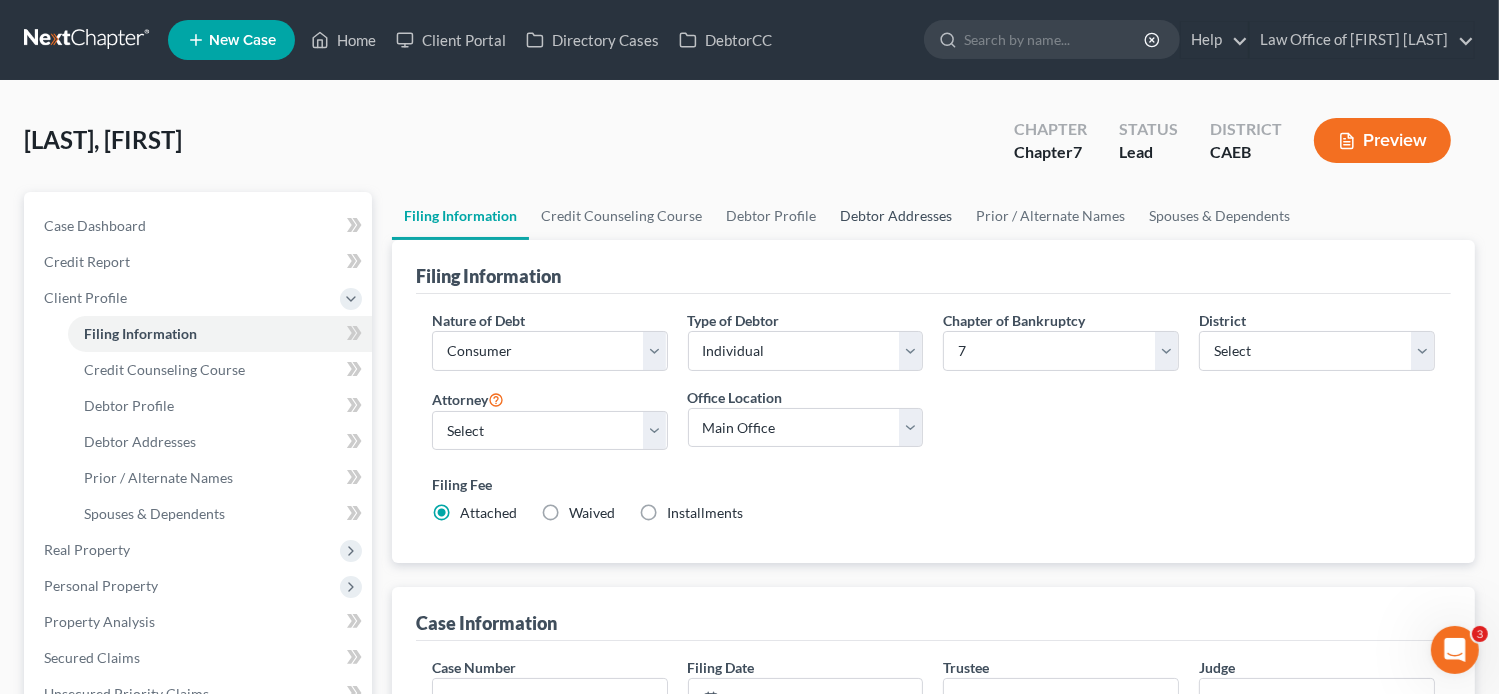 click on "Debtor Addresses" at bounding box center [896, 216] 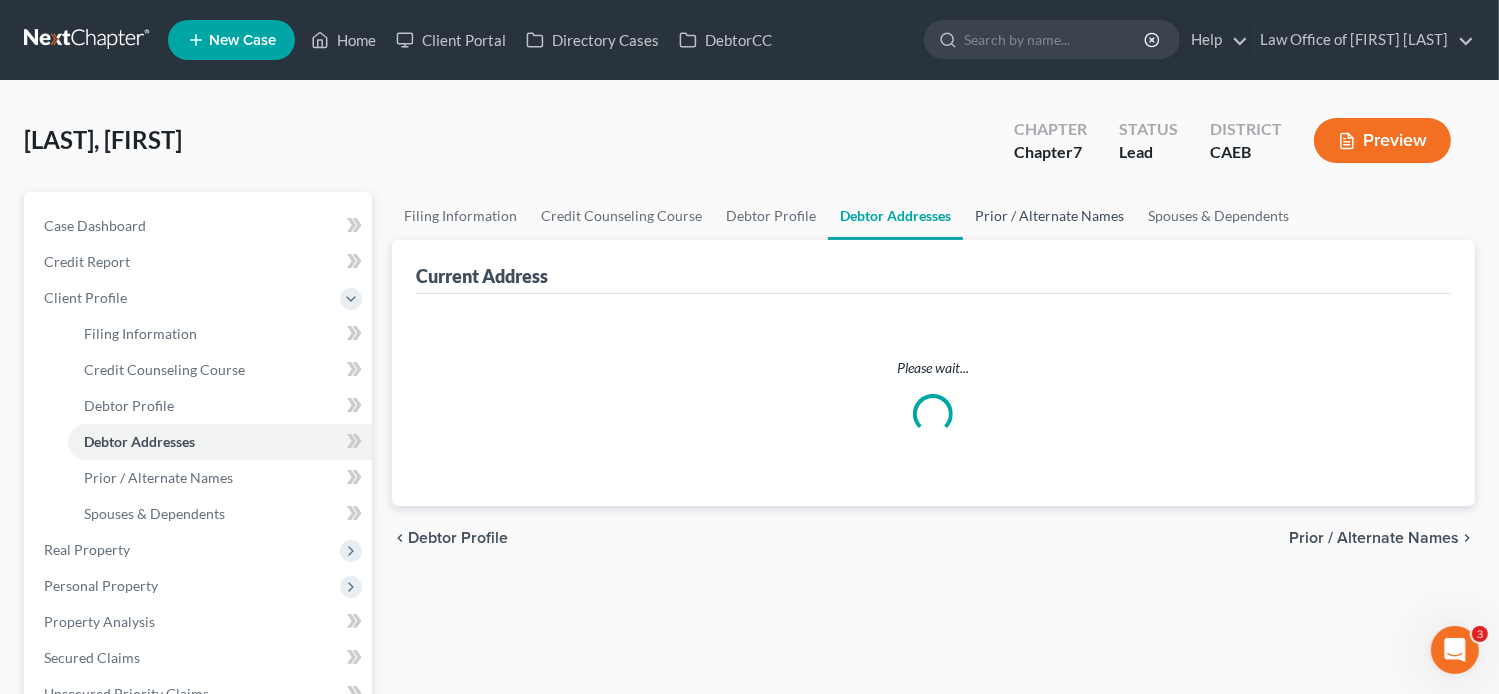 click on "Prior / Alternate Names" at bounding box center (1049, 216) 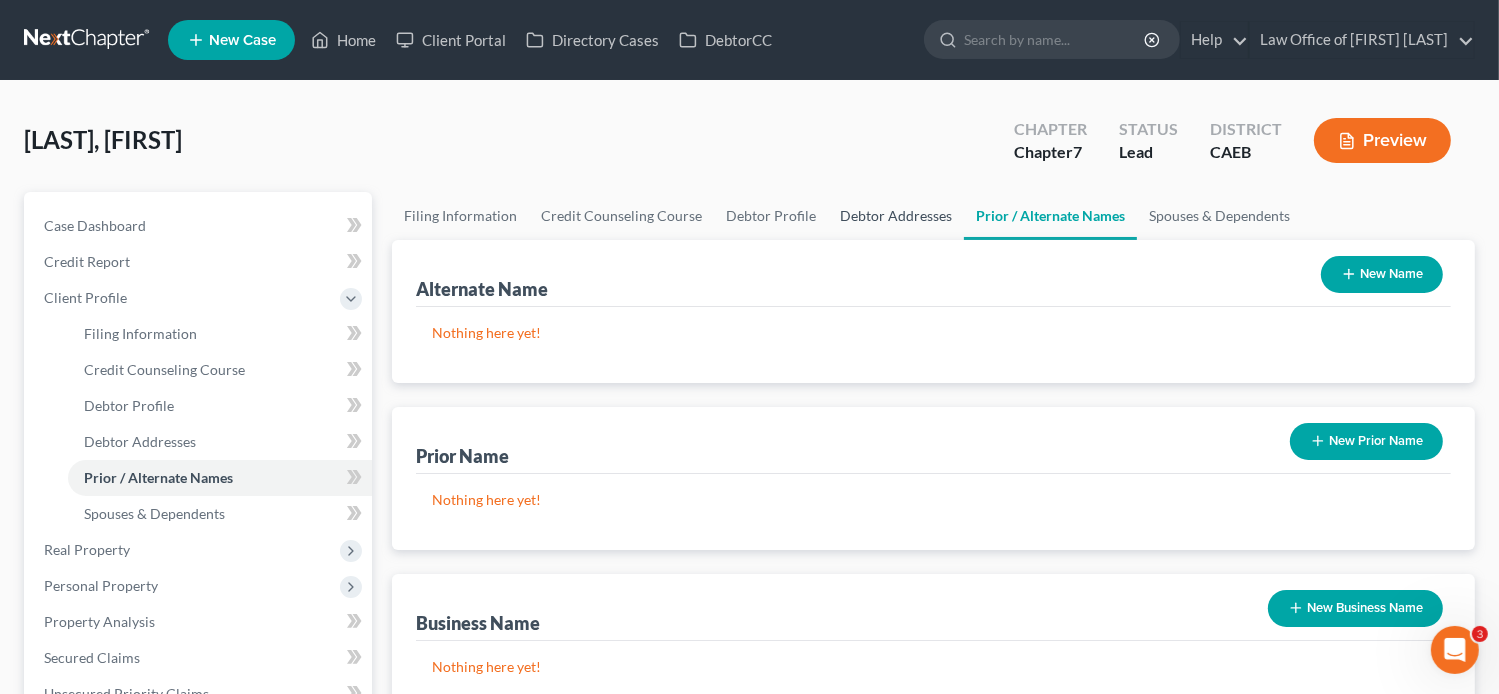 click on "Debtor Addresses" at bounding box center (896, 216) 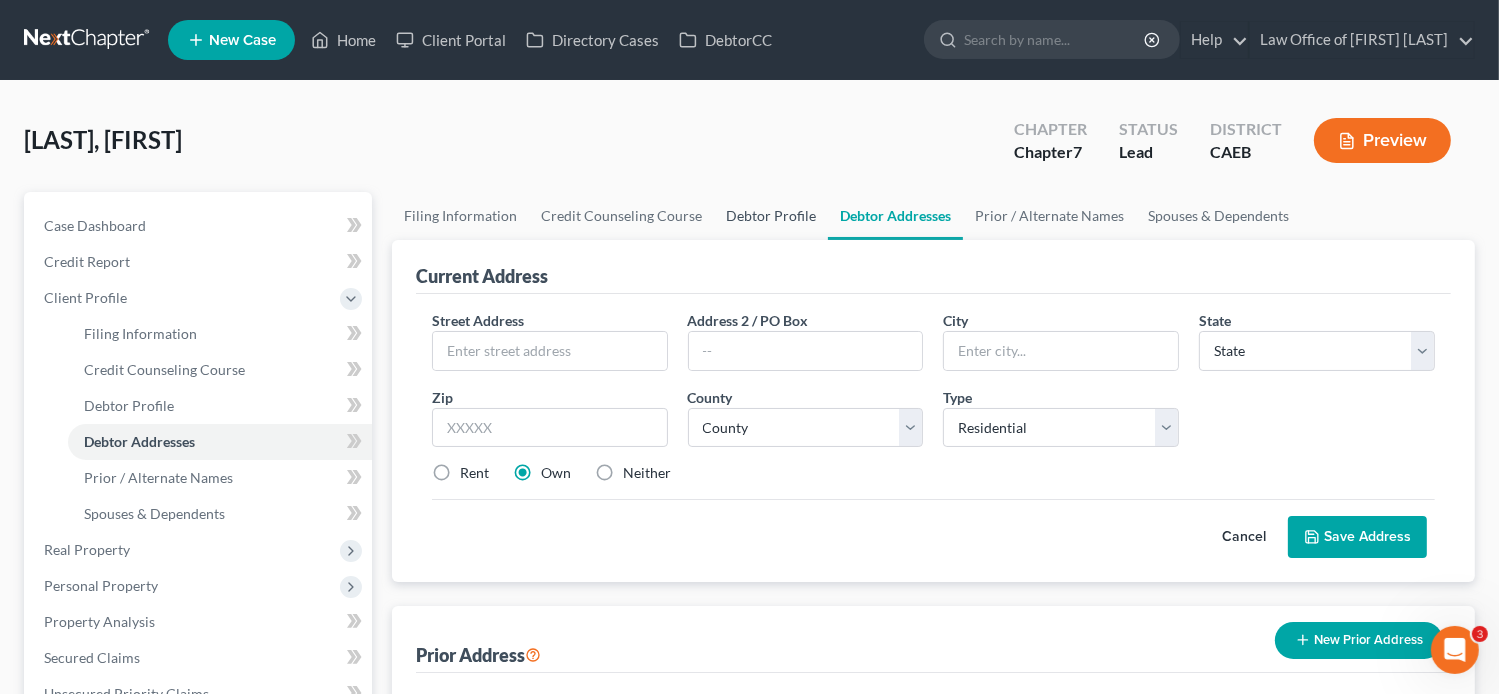 click on "Debtor Profile" at bounding box center [771, 216] 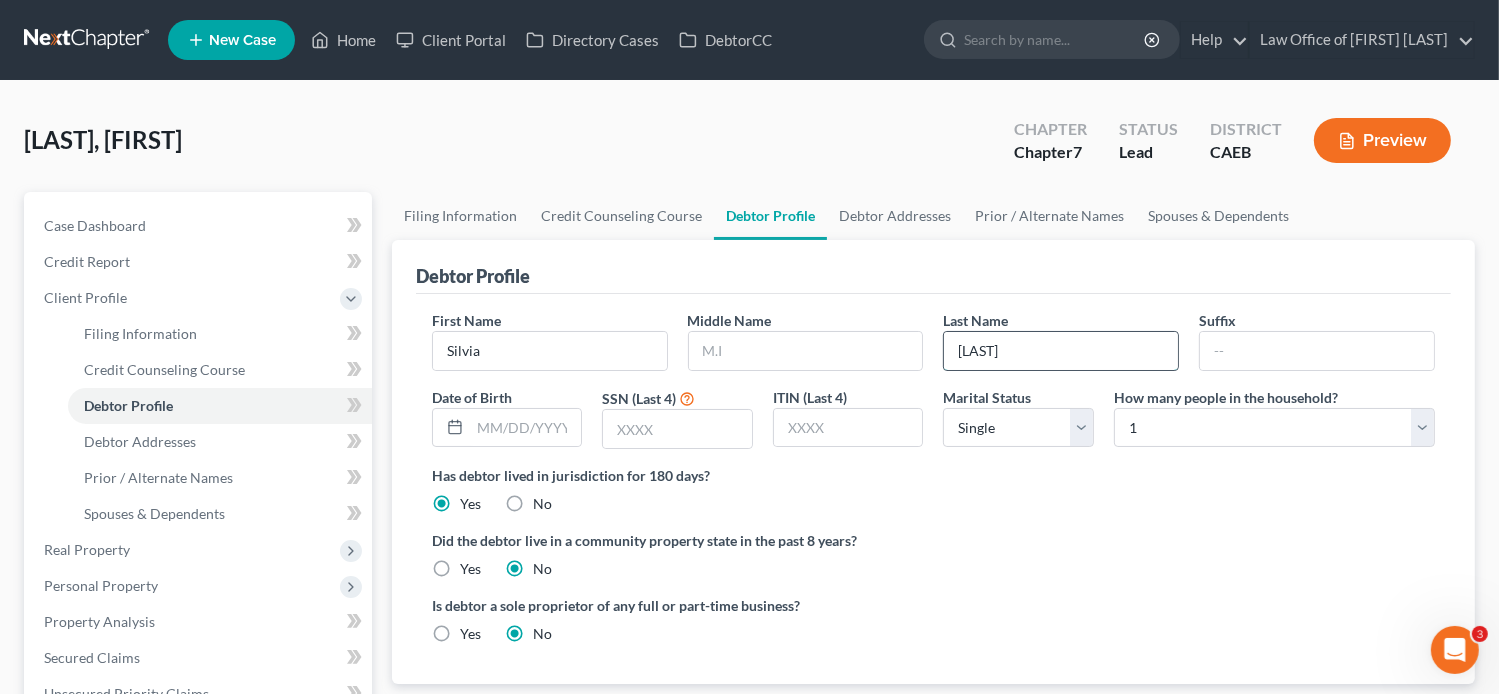 click on "López" at bounding box center (1061, 351) 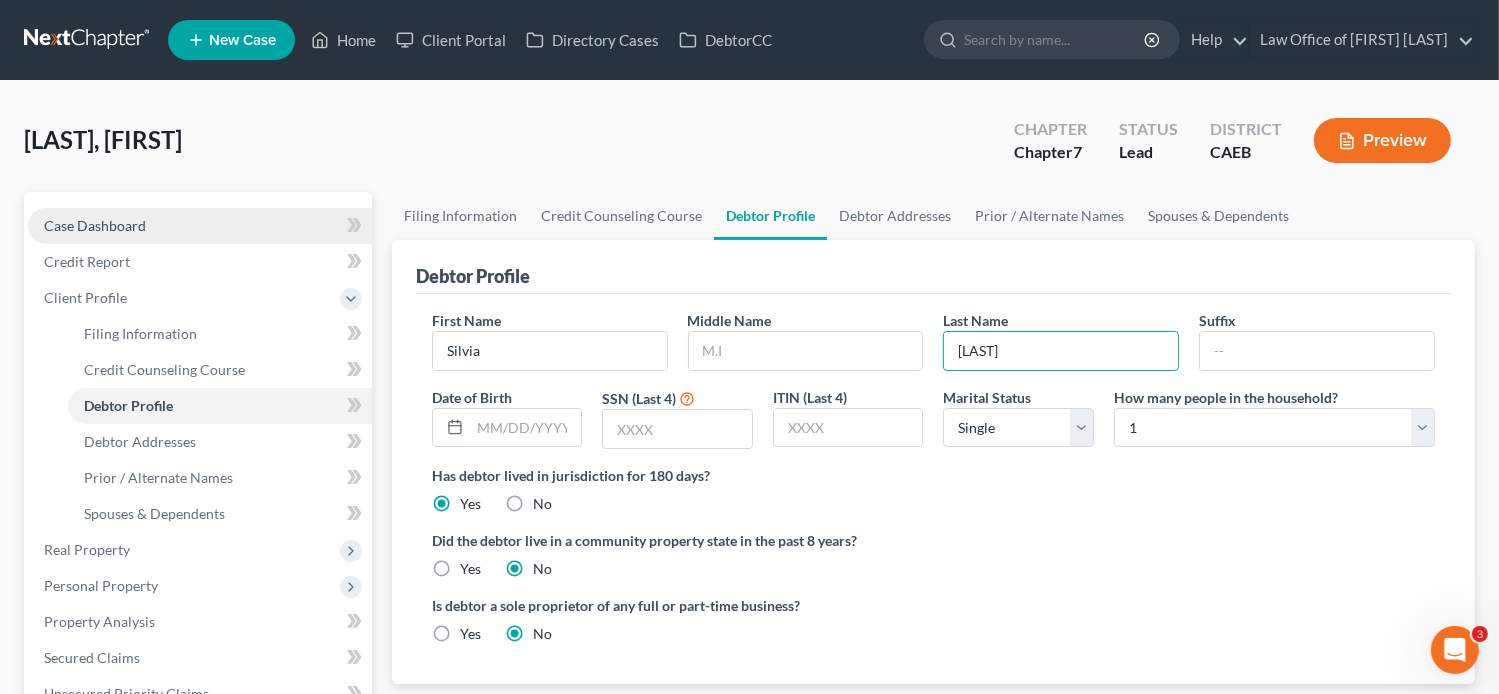 type on "Lopez" 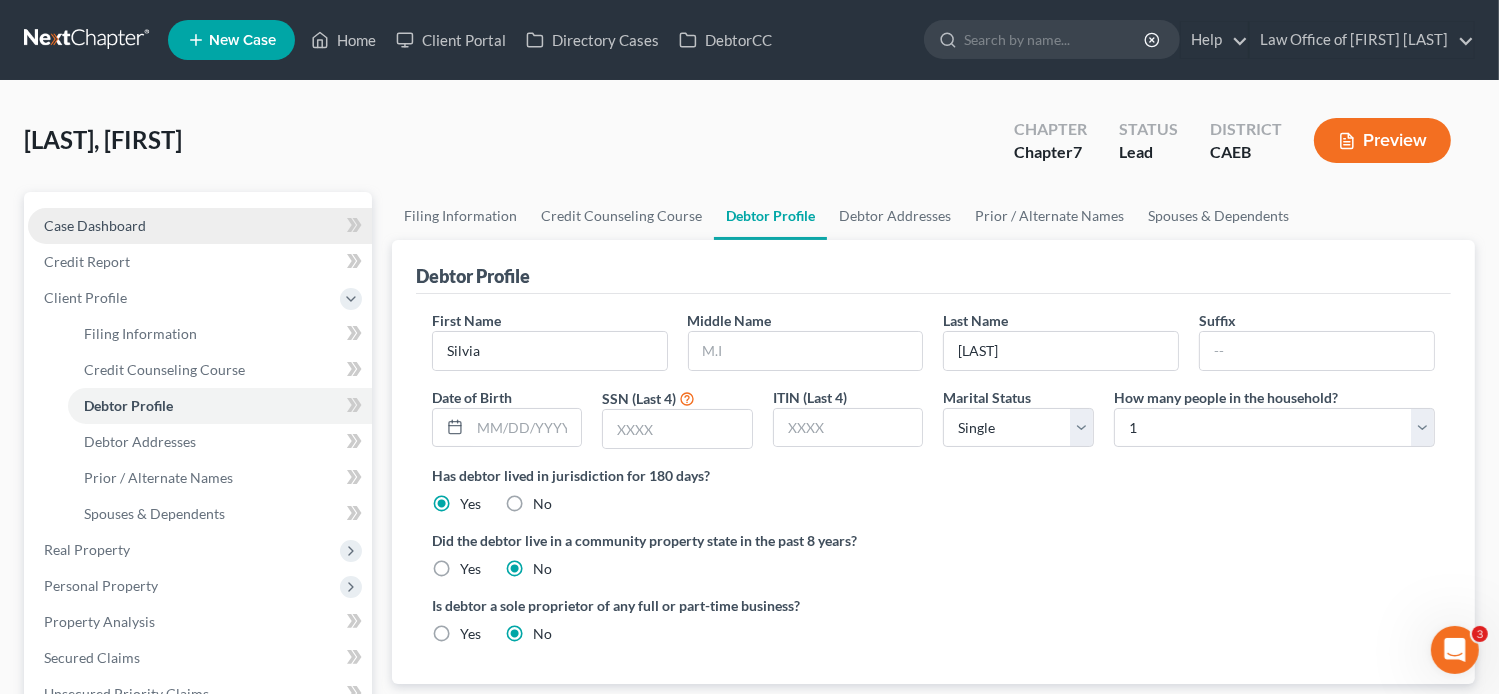 click on "Case Dashboard" at bounding box center (95, 225) 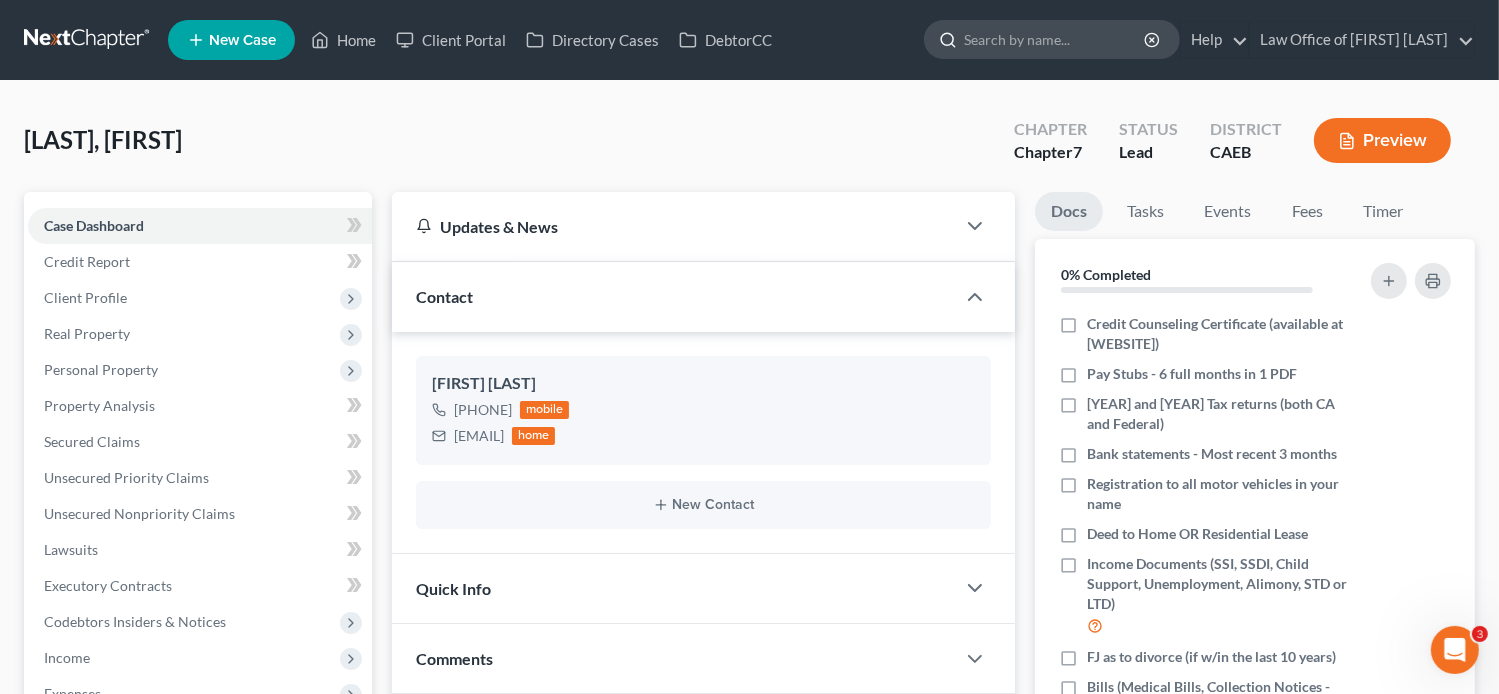 click at bounding box center [1055, 39] 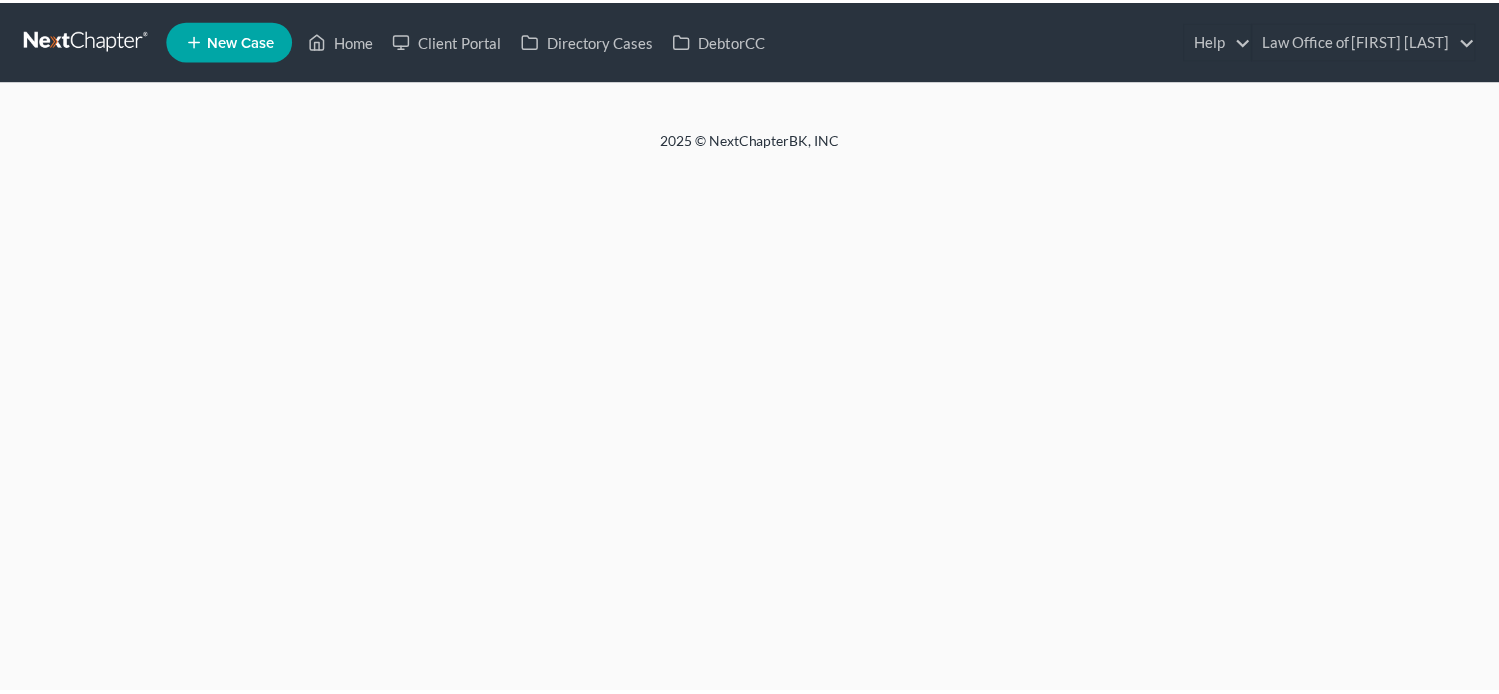 scroll, scrollTop: 0, scrollLeft: 0, axis: both 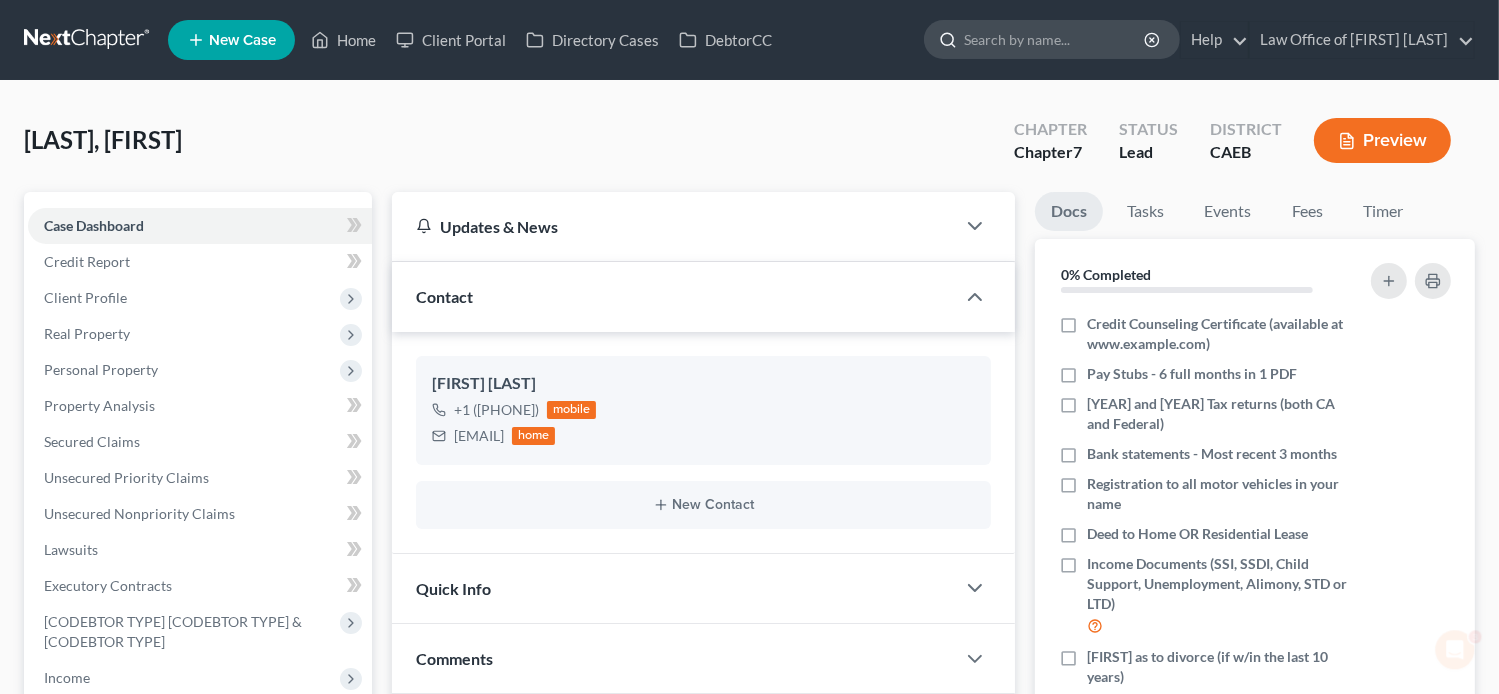 paste on "[FIRST] [LAST]" 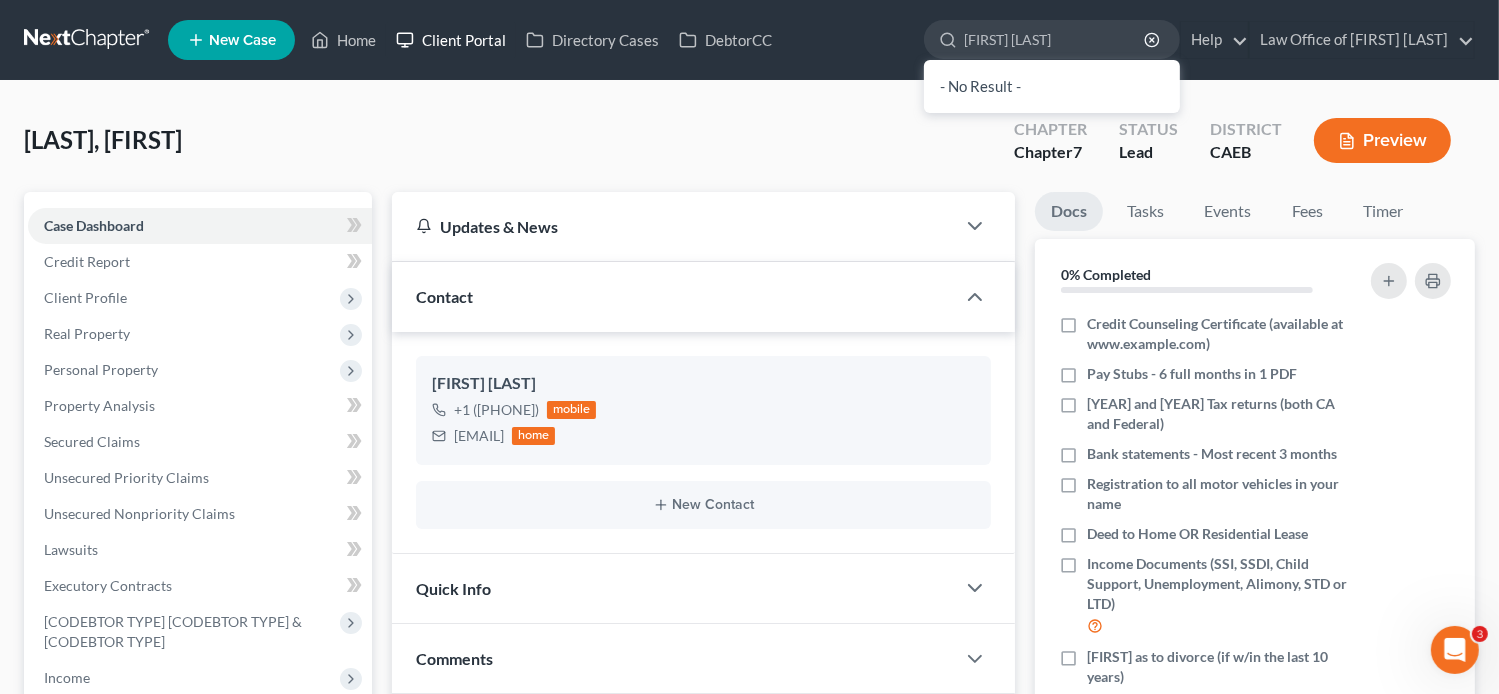 type on "[FIRST] [LAST]" 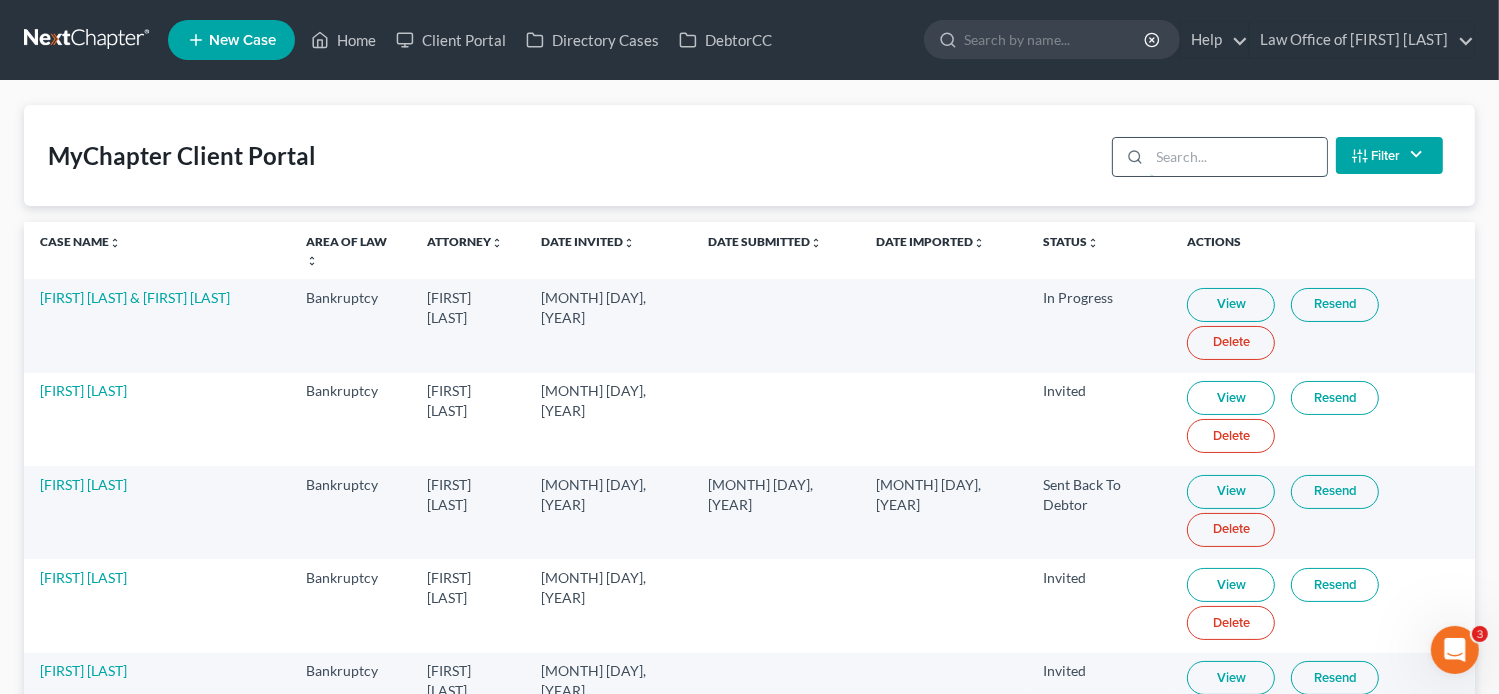 paste on "[FIRST] [LAST]" 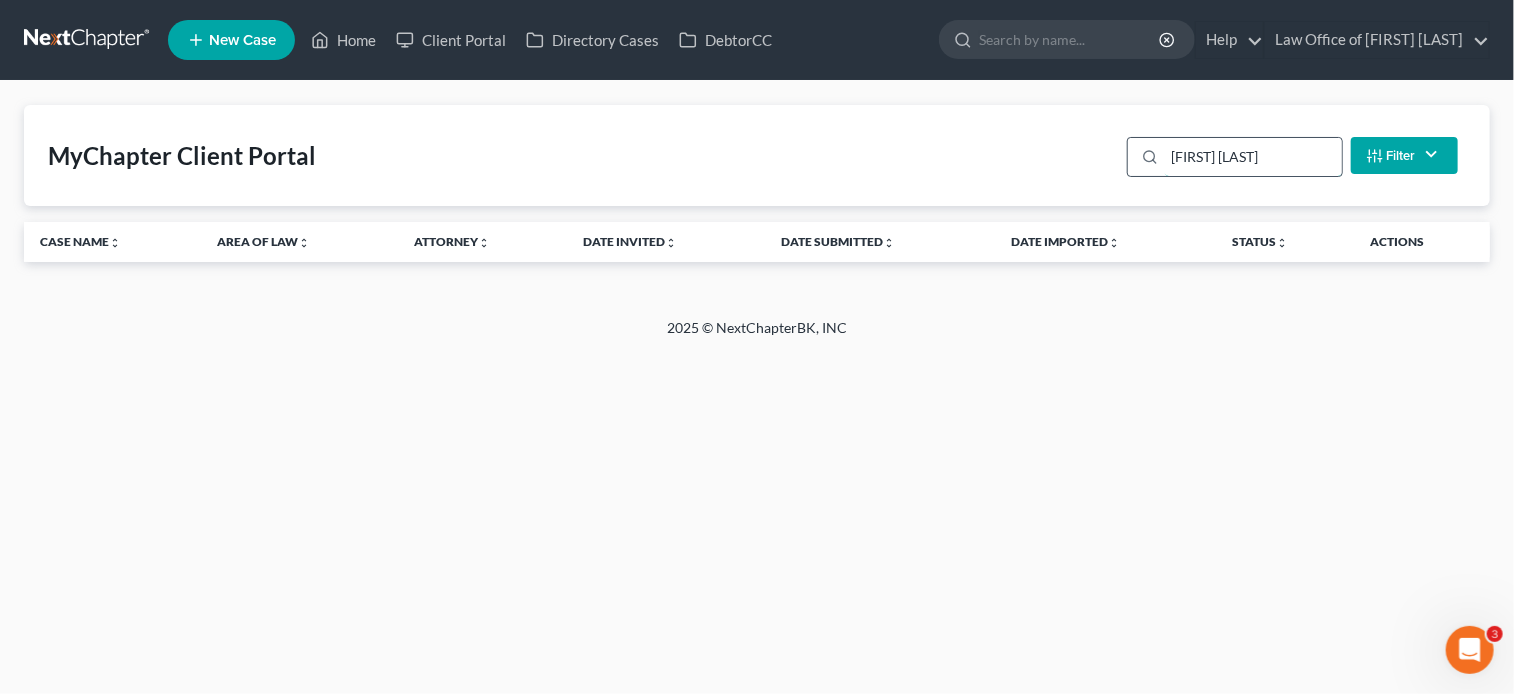 click on "[FIRST] [LAST]" at bounding box center (1253, 157) 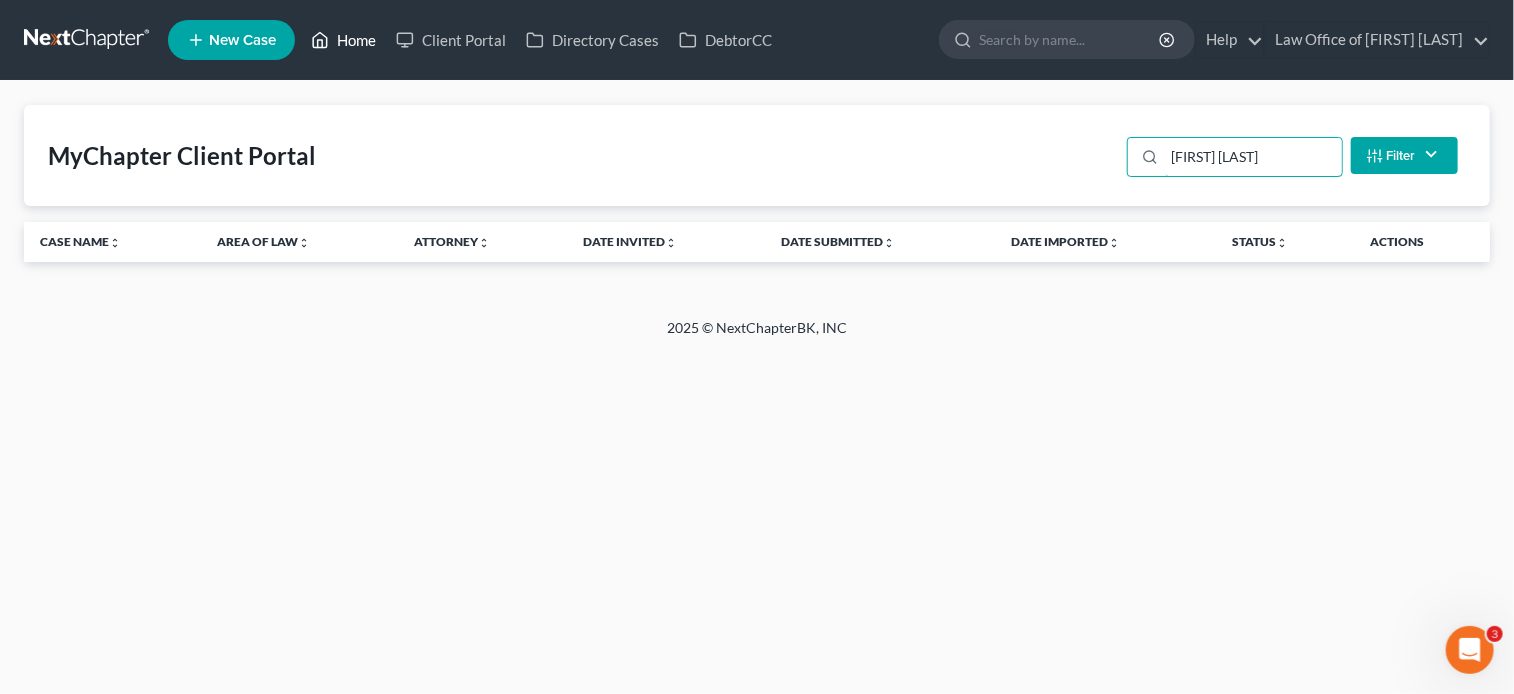 type on "[FIRST] [LAST]" 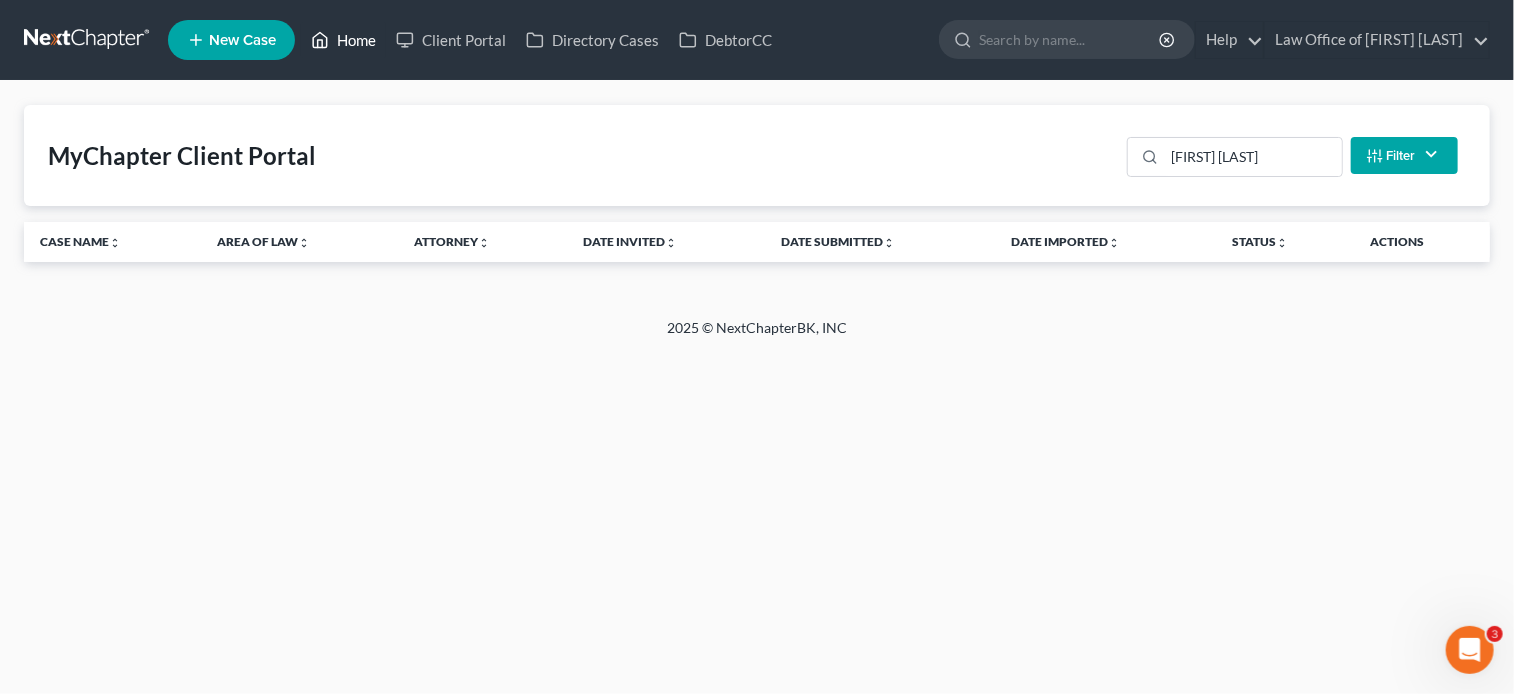 click on "Home" at bounding box center [343, 40] 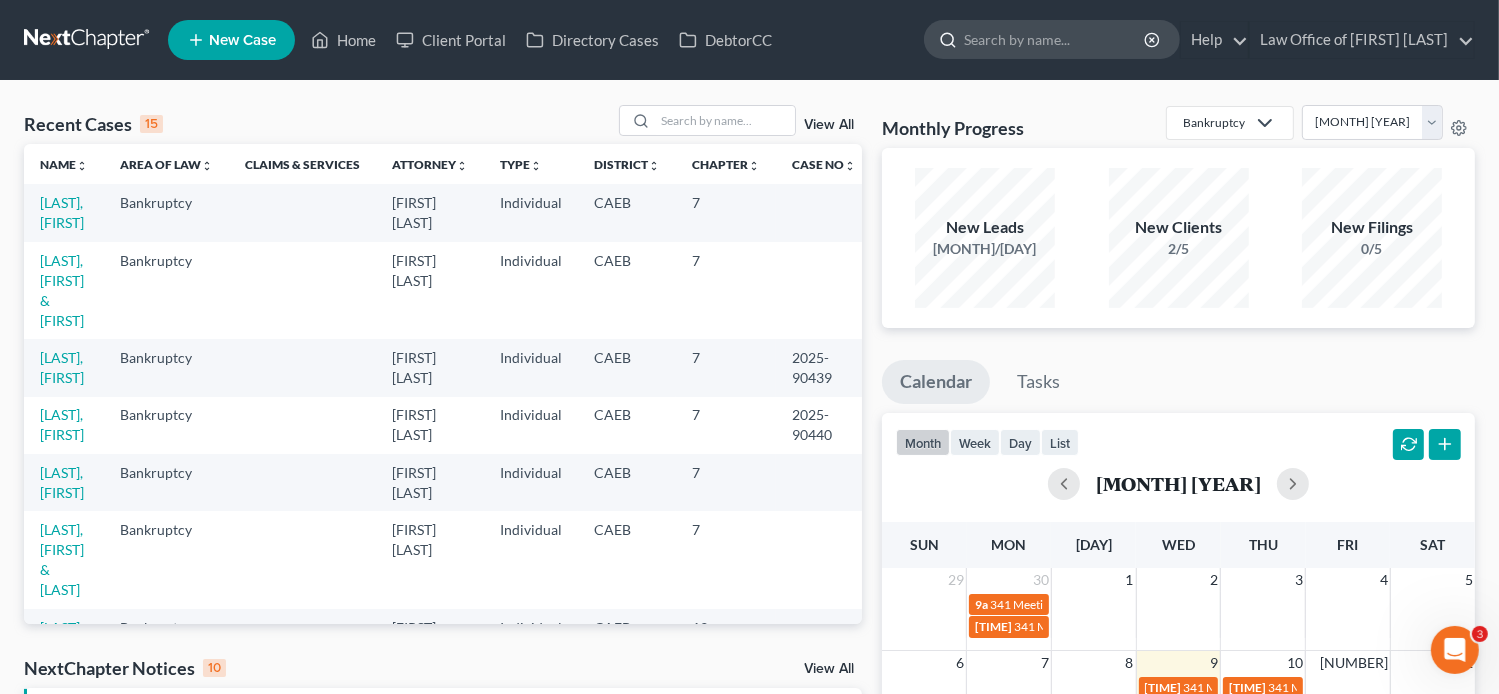 click at bounding box center [1055, 39] 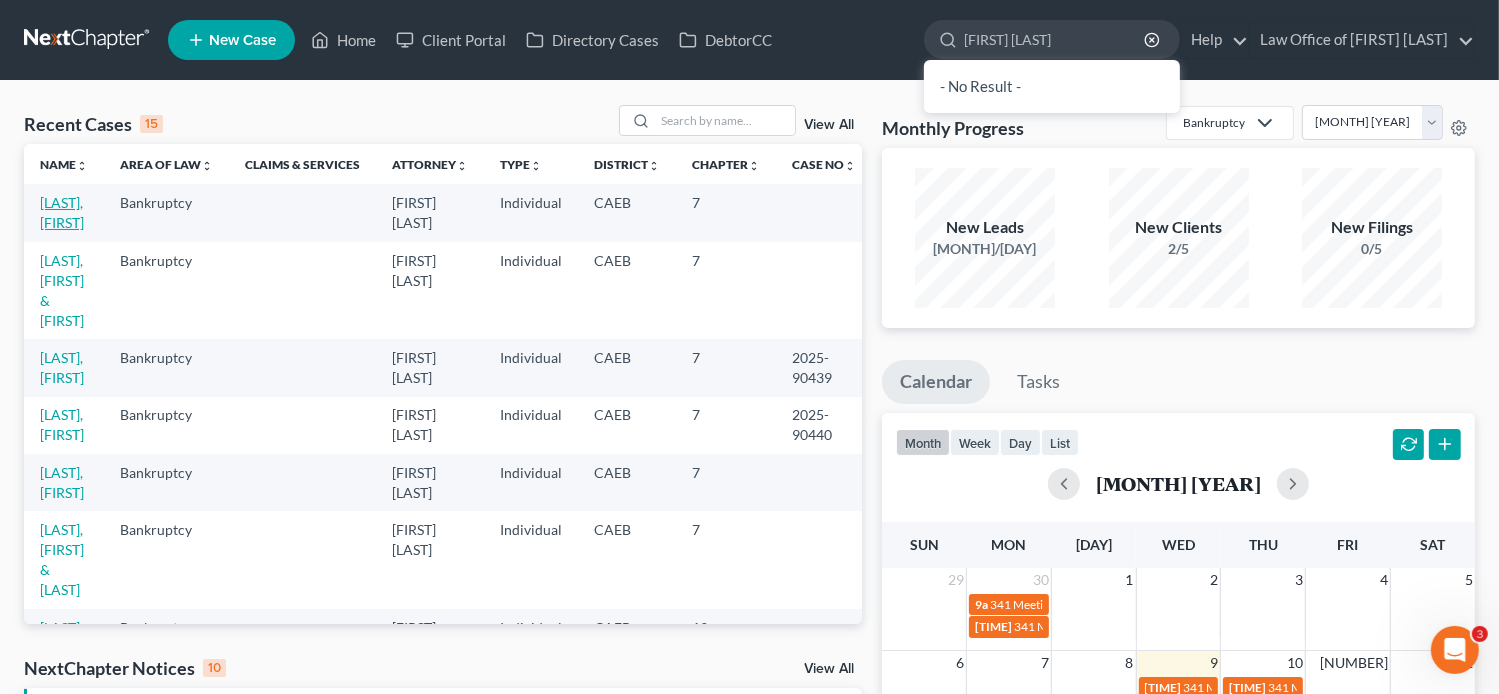 type on "[FIRST] [LAST]" 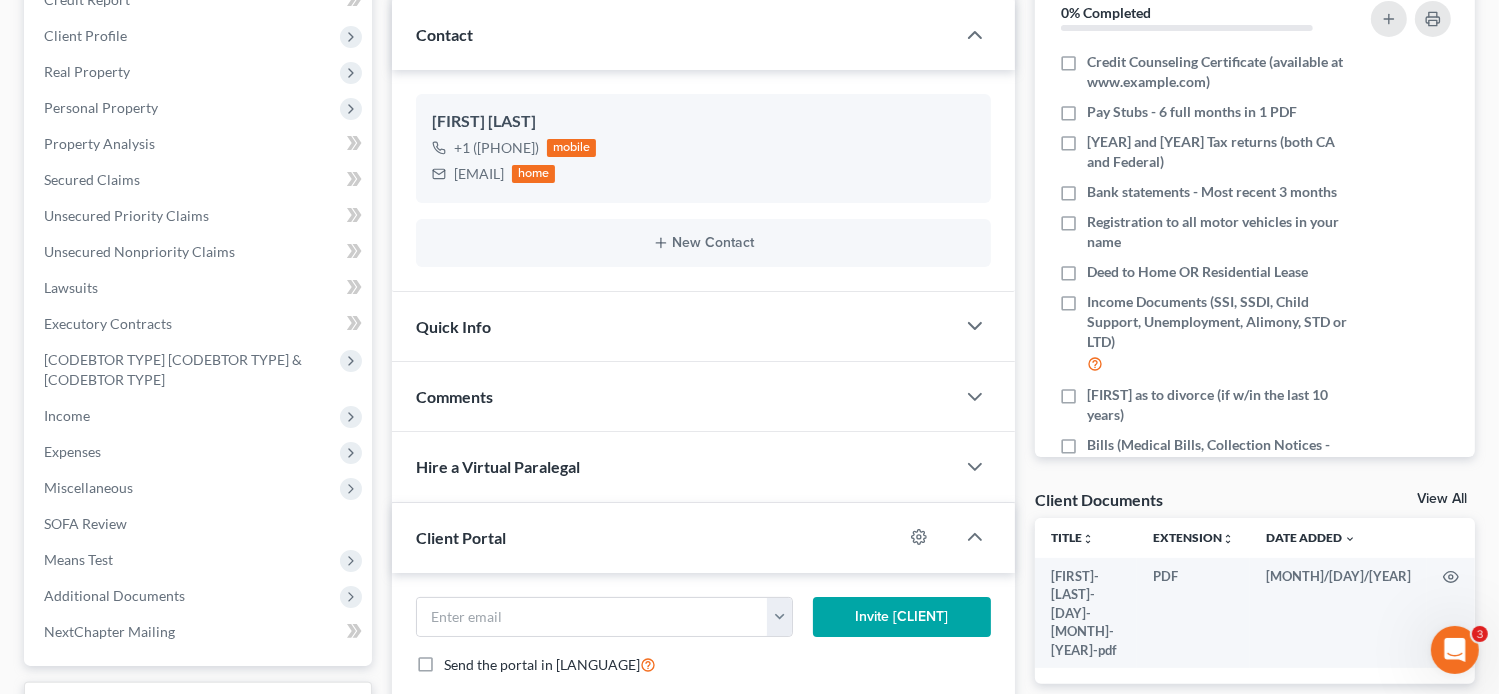 scroll, scrollTop: 290, scrollLeft: 0, axis: vertical 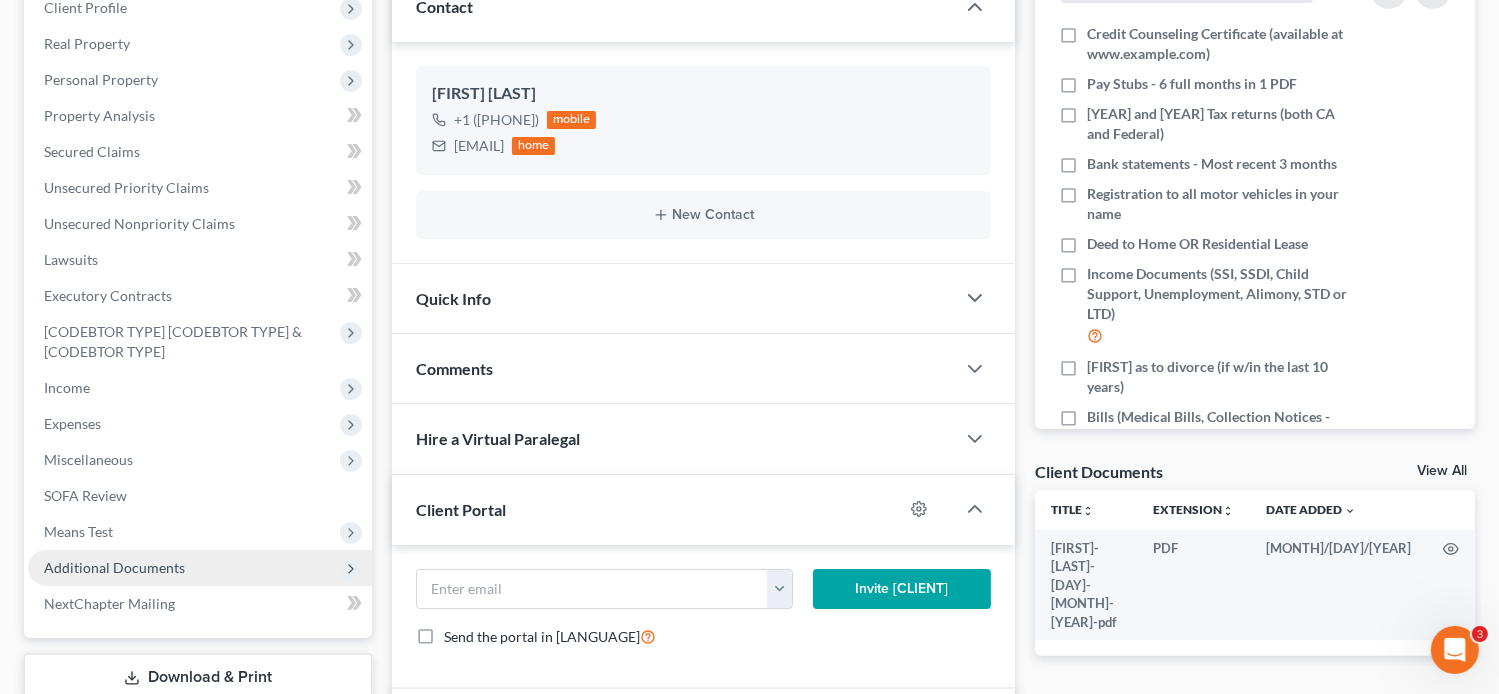 click on "Additional Documents" at bounding box center [0, 0] 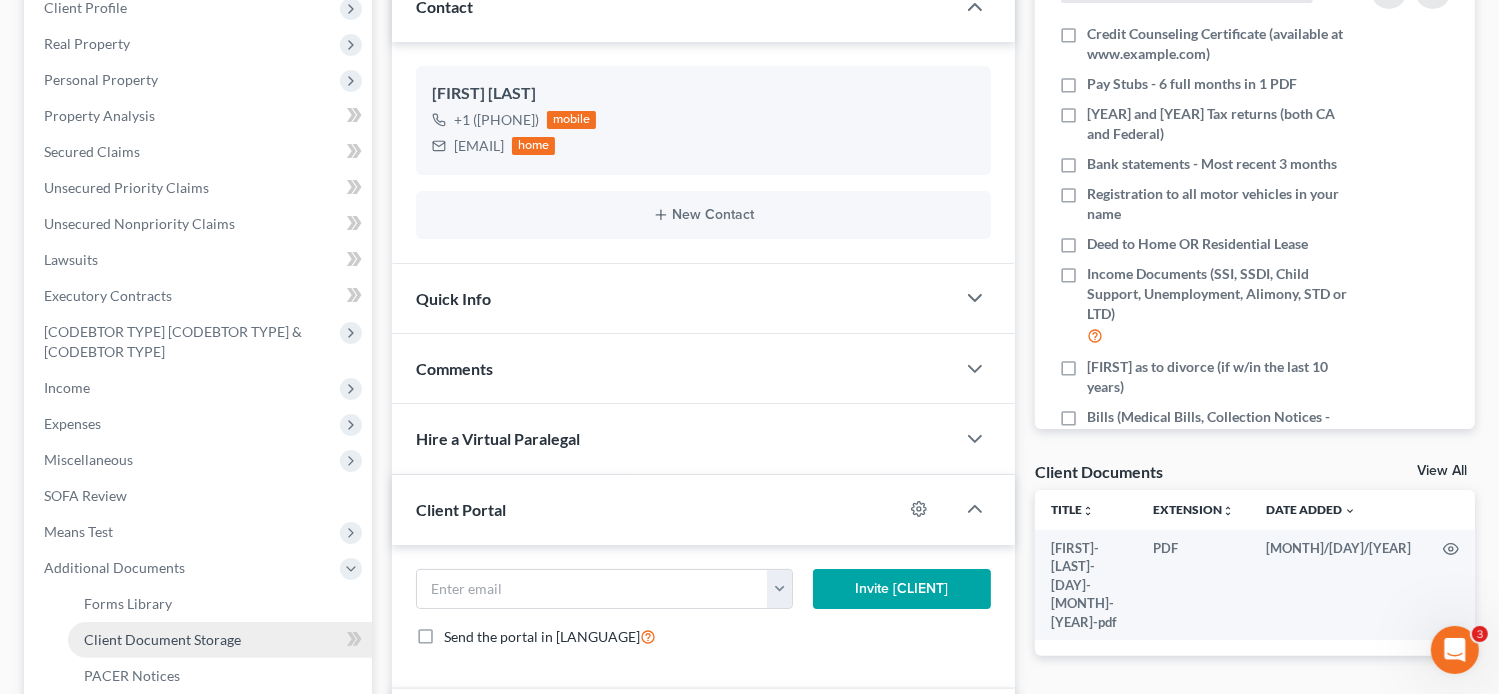 click on "Client Document Storage" at bounding box center (162, 639) 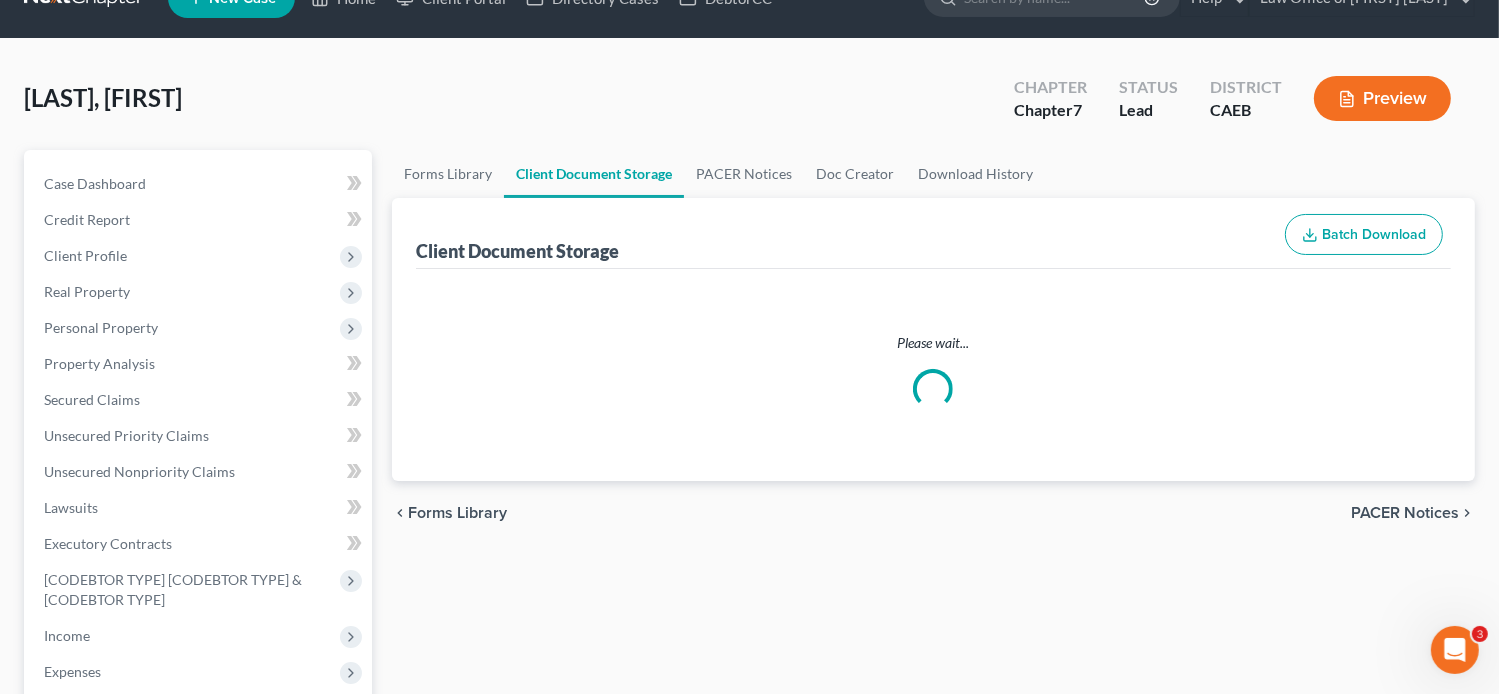 scroll, scrollTop: 0, scrollLeft: 0, axis: both 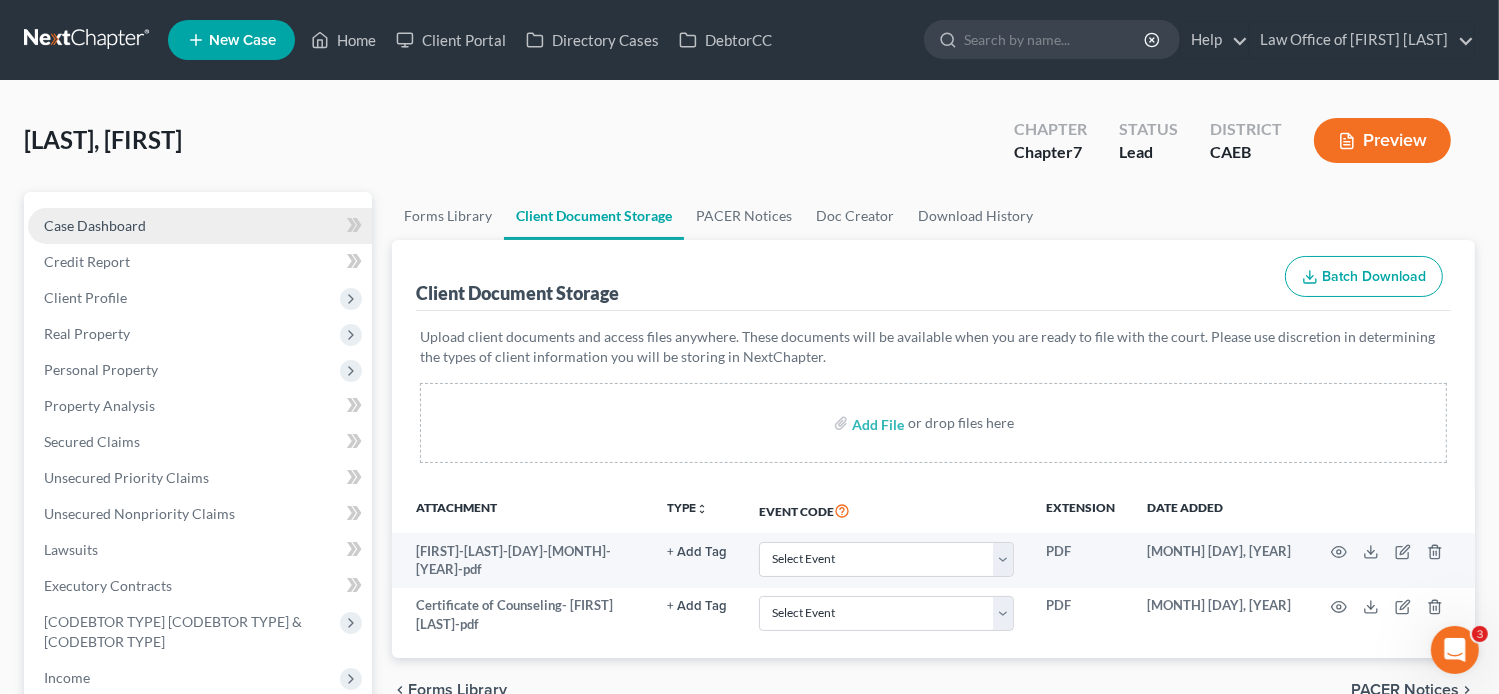 click on "Case Dashboard" at bounding box center (95, 225) 